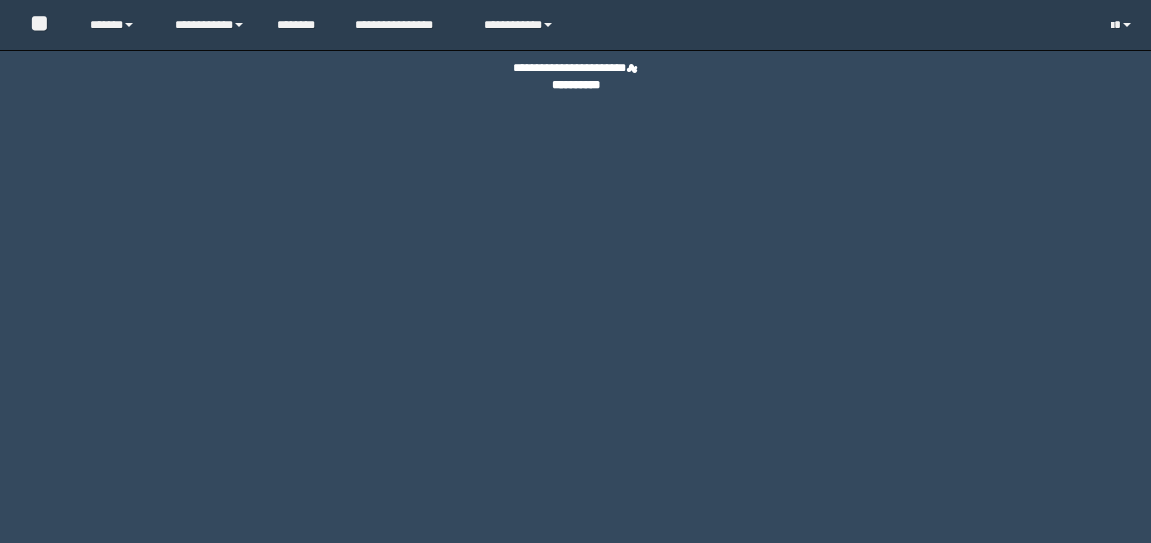 scroll, scrollTop: 0, scrollLeft: 0, axis: both 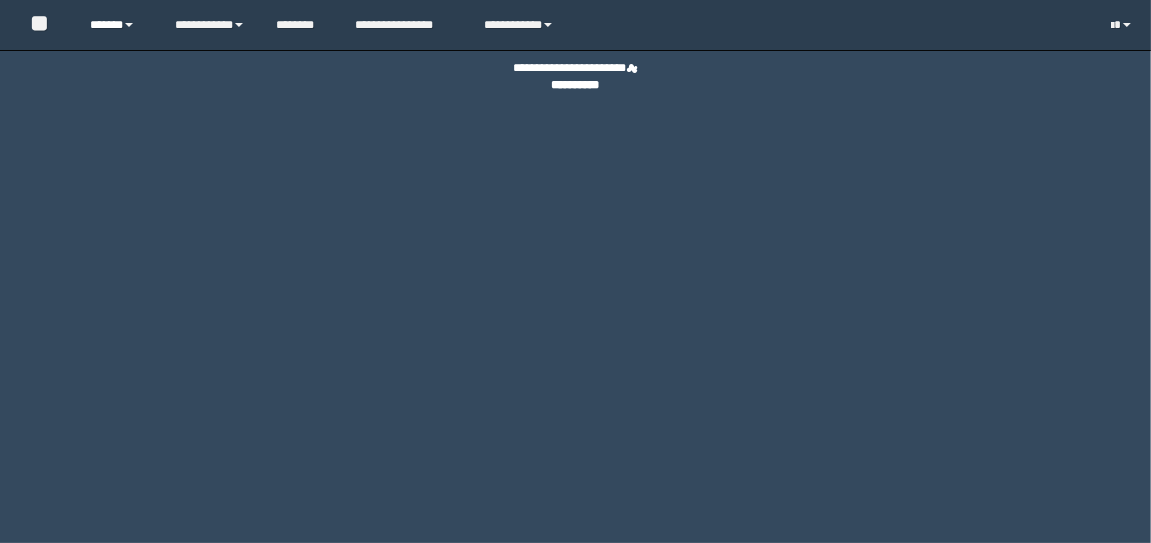 click on "******" at bounding box center (117, 25) 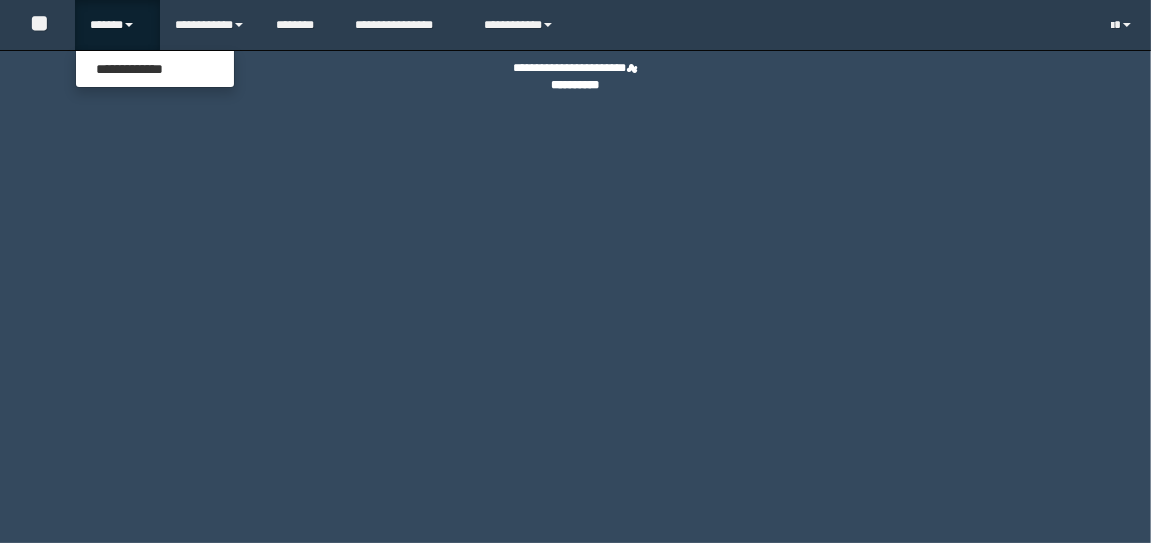 scroll, scrollTop: 0, scrollLeft: 0, axis: both 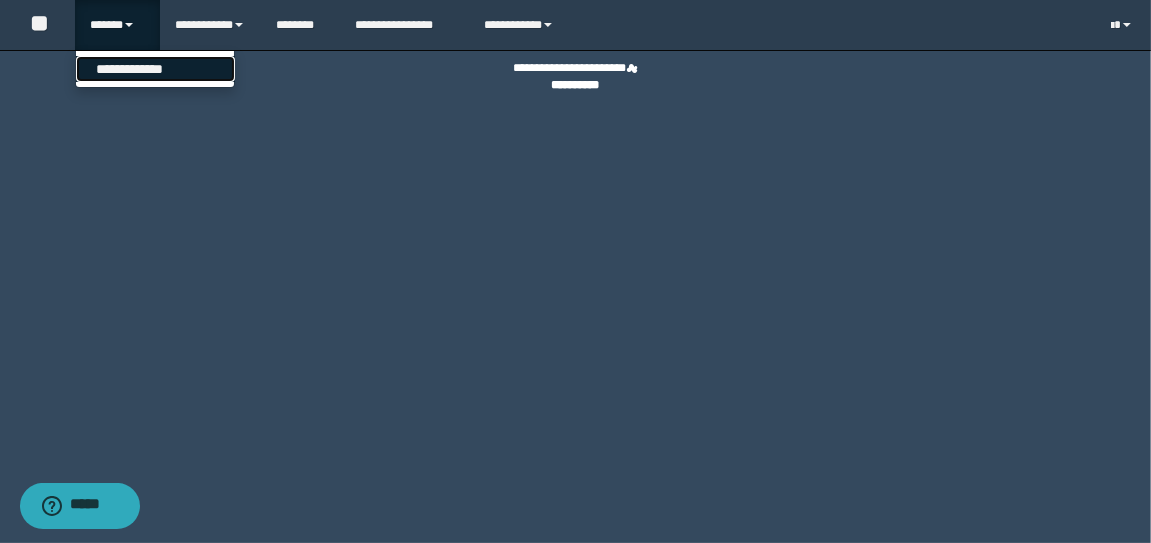 click on "**********" at bounding box center [155, 69] 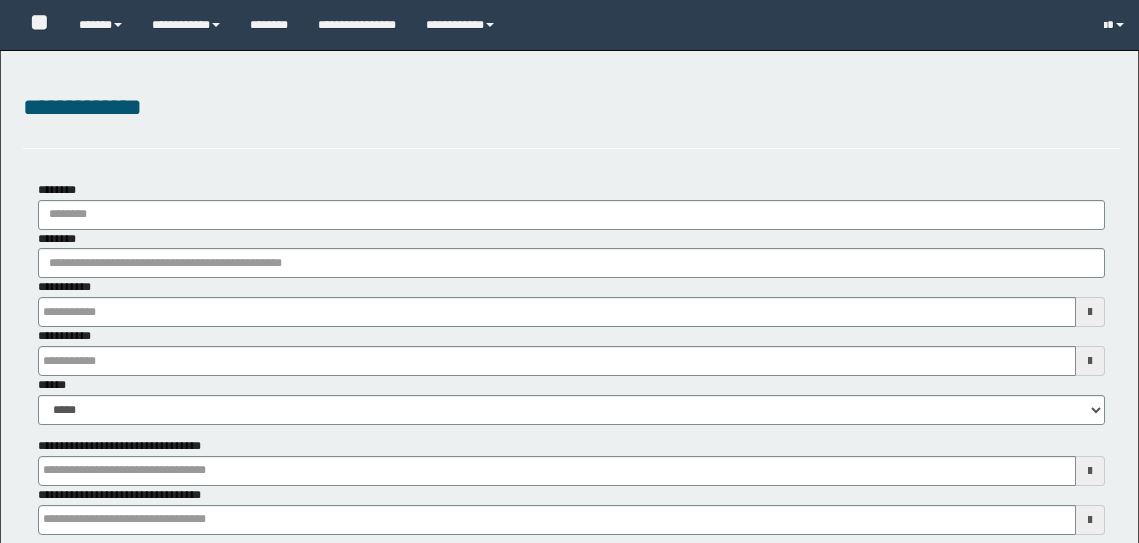 type on "**********" 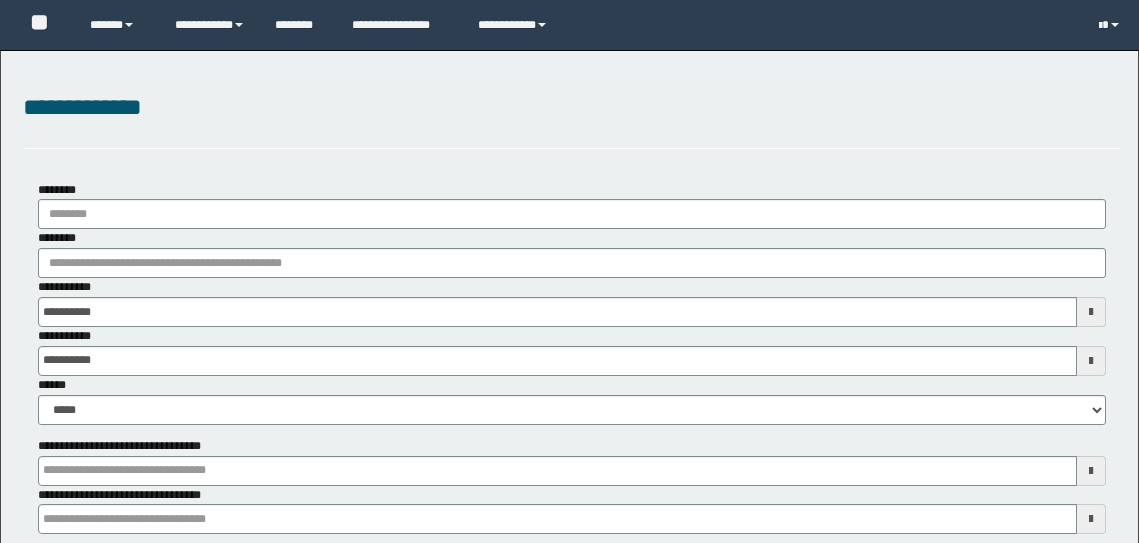 scroll, scrollTop: 0, scrollLeft: 0, axis: both 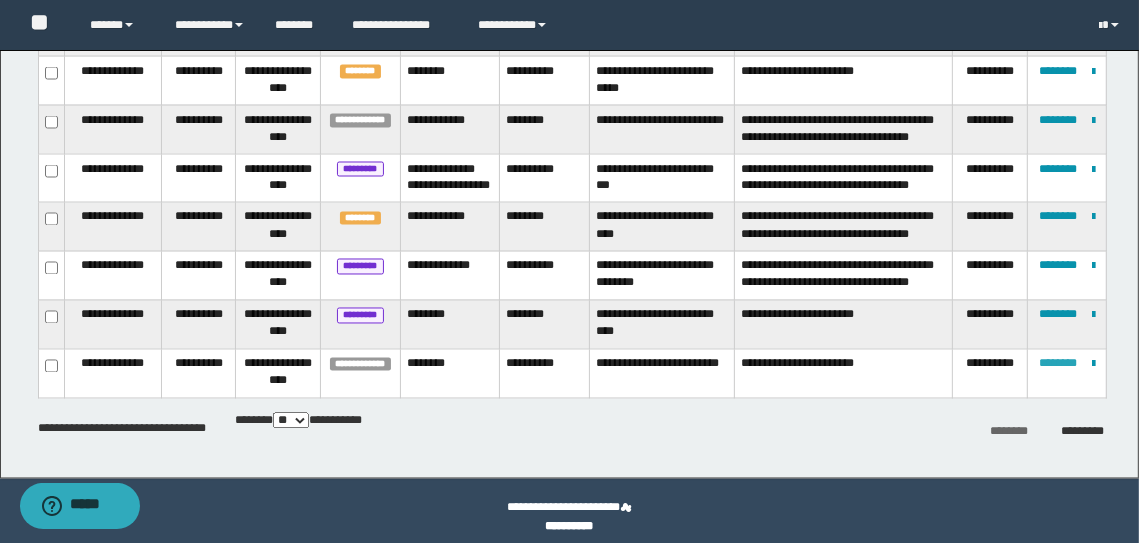 click on "********" at bounding box center (1058, 364) 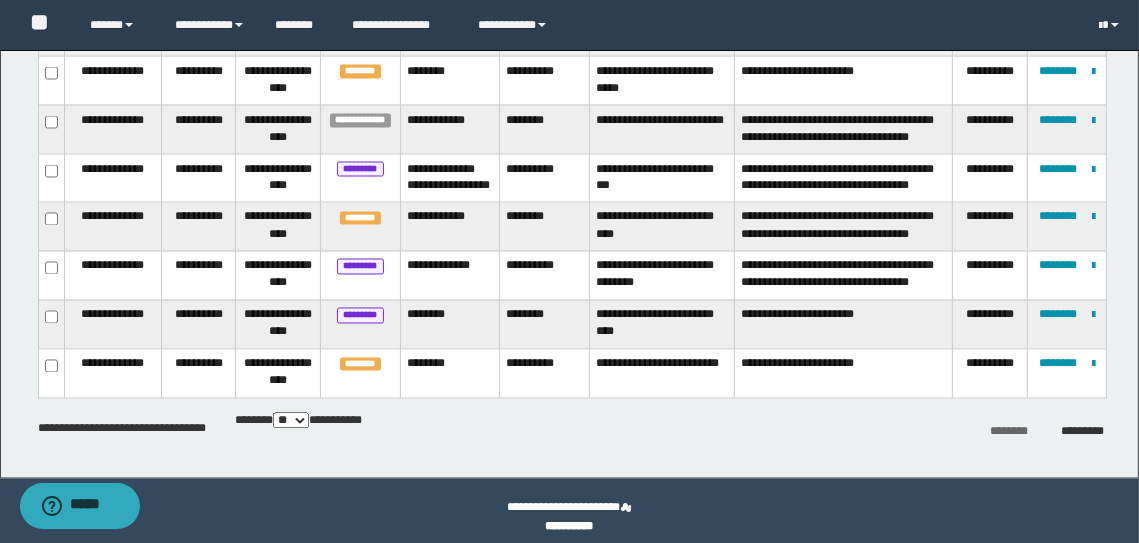 scroll, scrollTop: 279, scrollLeft: 0, axis: vertical 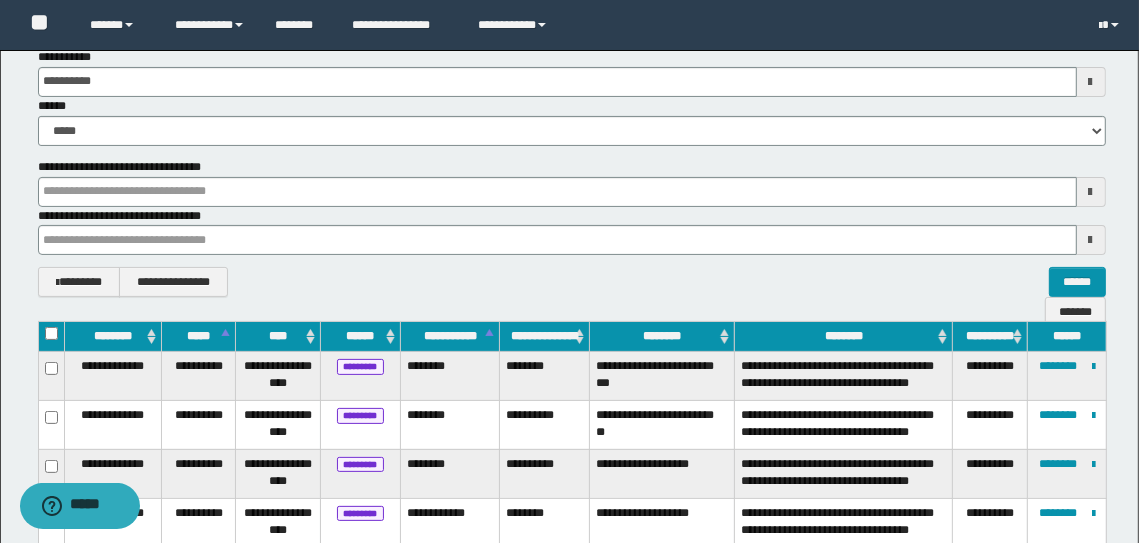 type 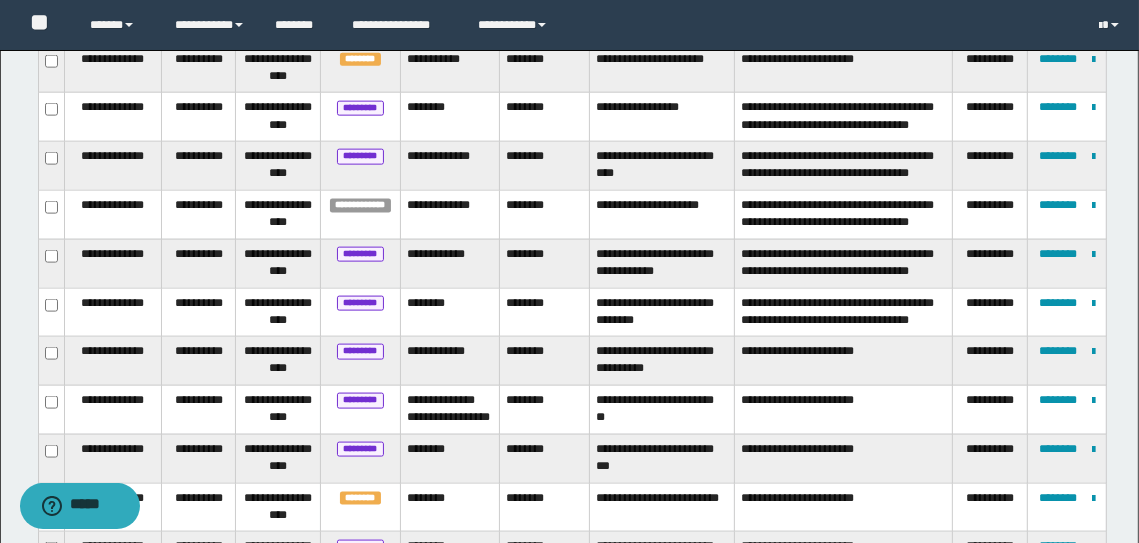 scroll, scrollTop: 2684, scrollLeft: 0, axis: vertical 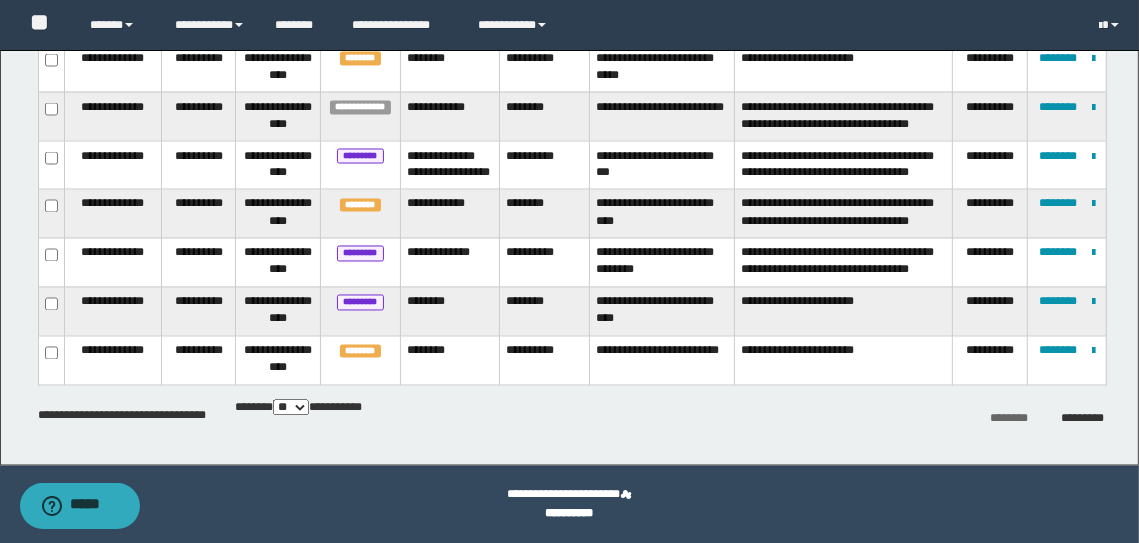 click on "** *** *** ***" at bounding box center (291, 408) 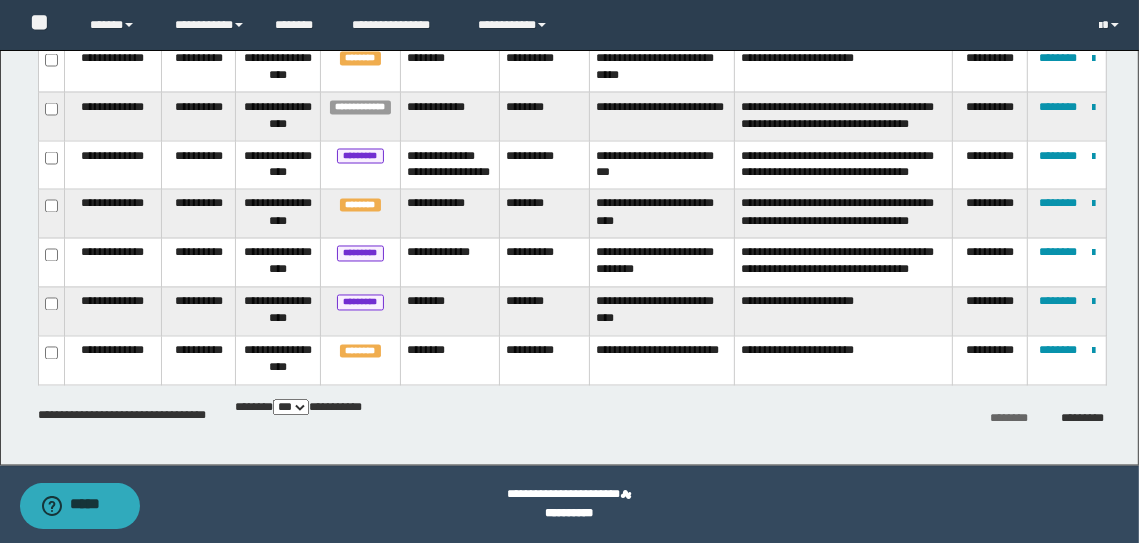 click on "** *** *** ***" at bounding box center [291, 408] 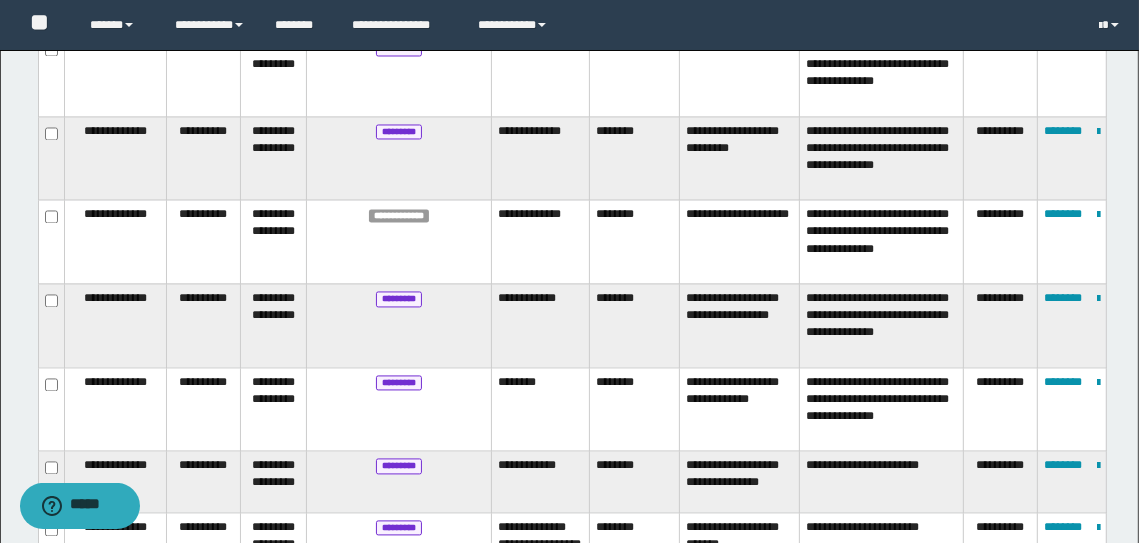 scroll, scrollTop: 2881, scrollLeft: 0, axis: vertical 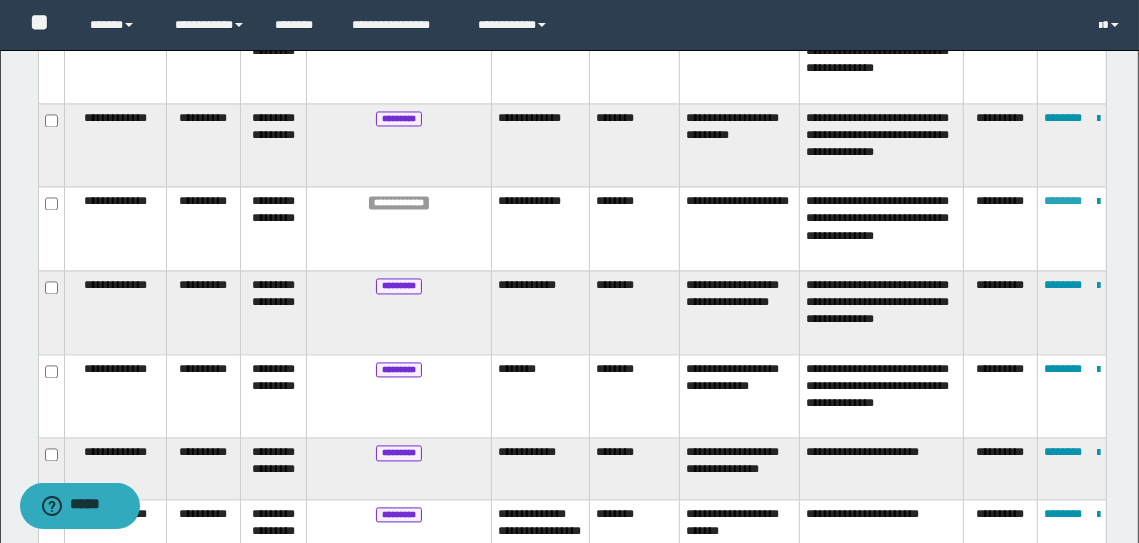 click on "********" at bounding box center (1063, 201) 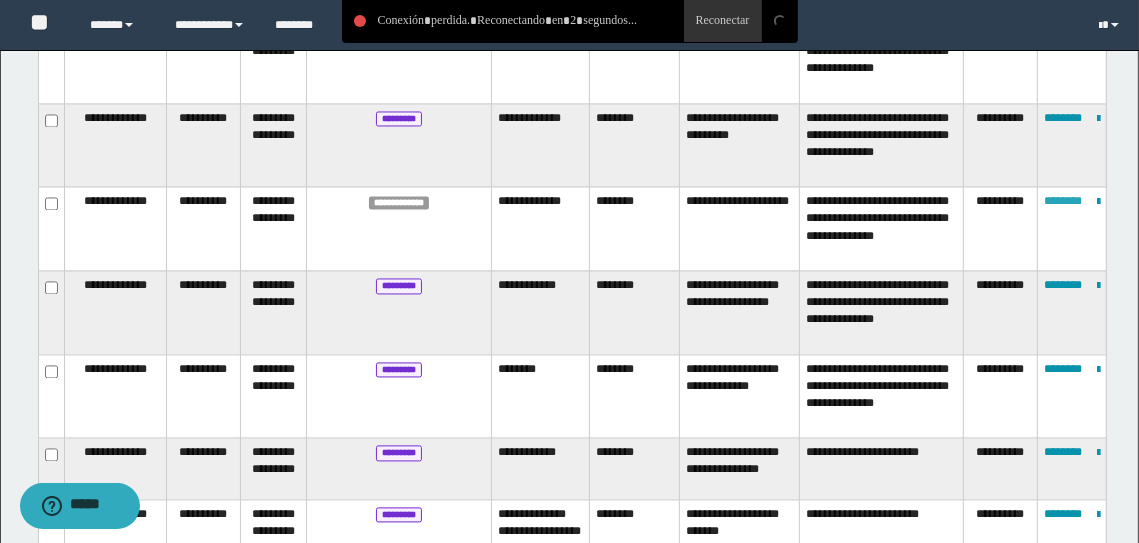 type 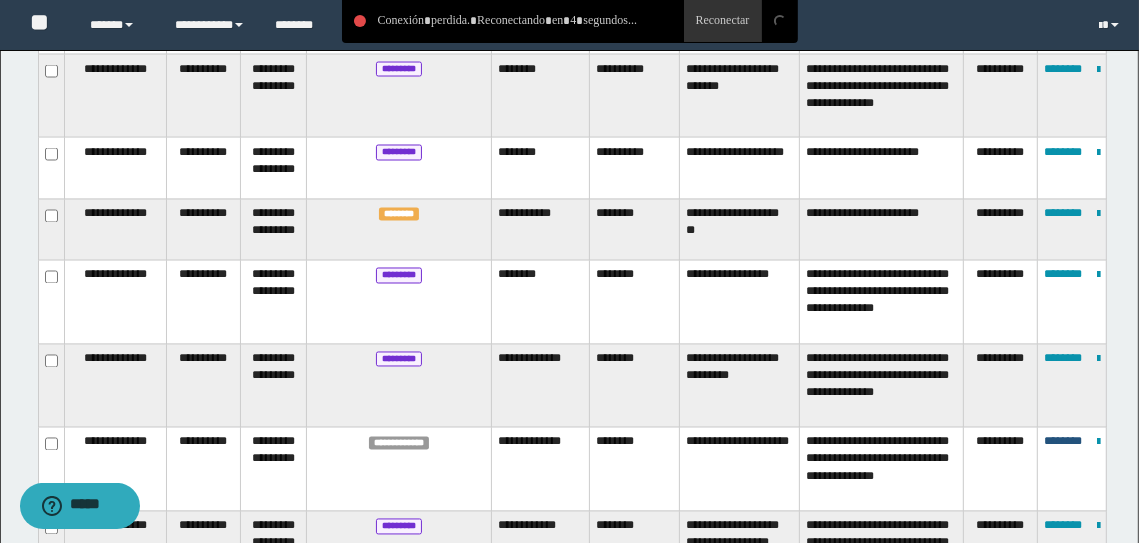 scroll, scrollTop: 2646, scrollLeft: 0, axis: vertical 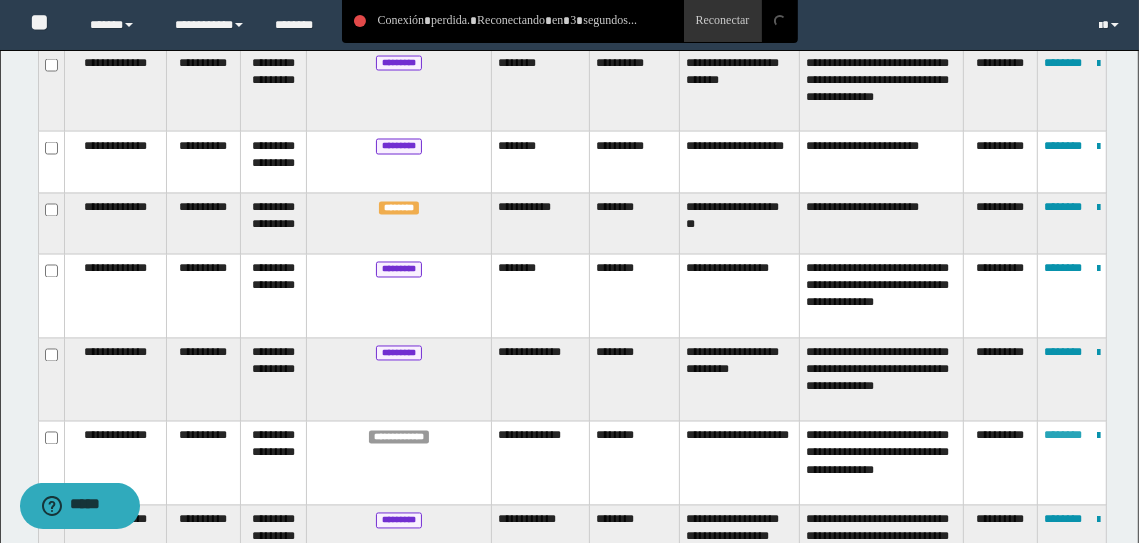 click on "********" at bounding box center [1063, 436] 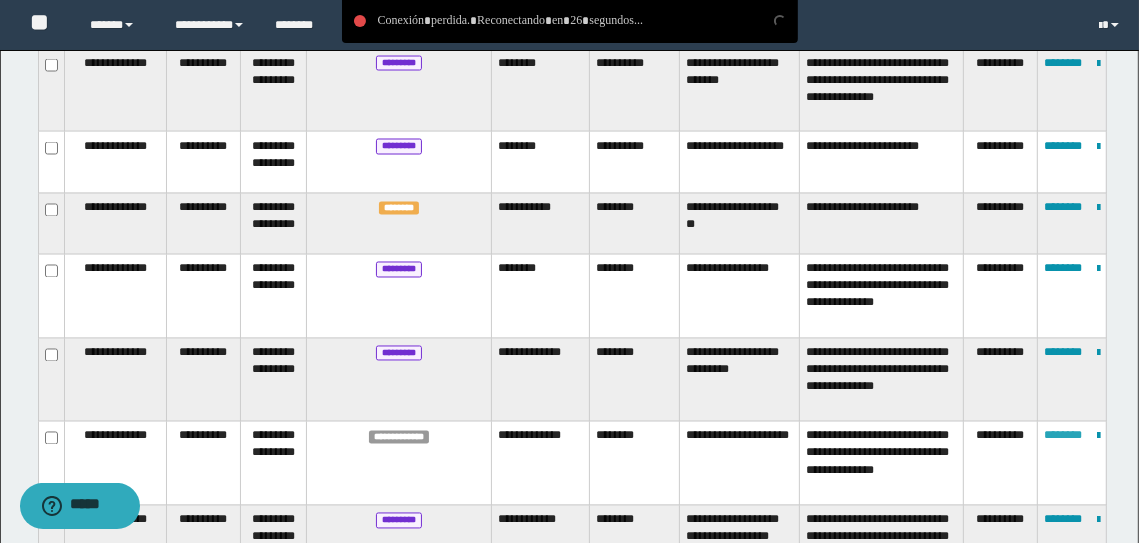 type 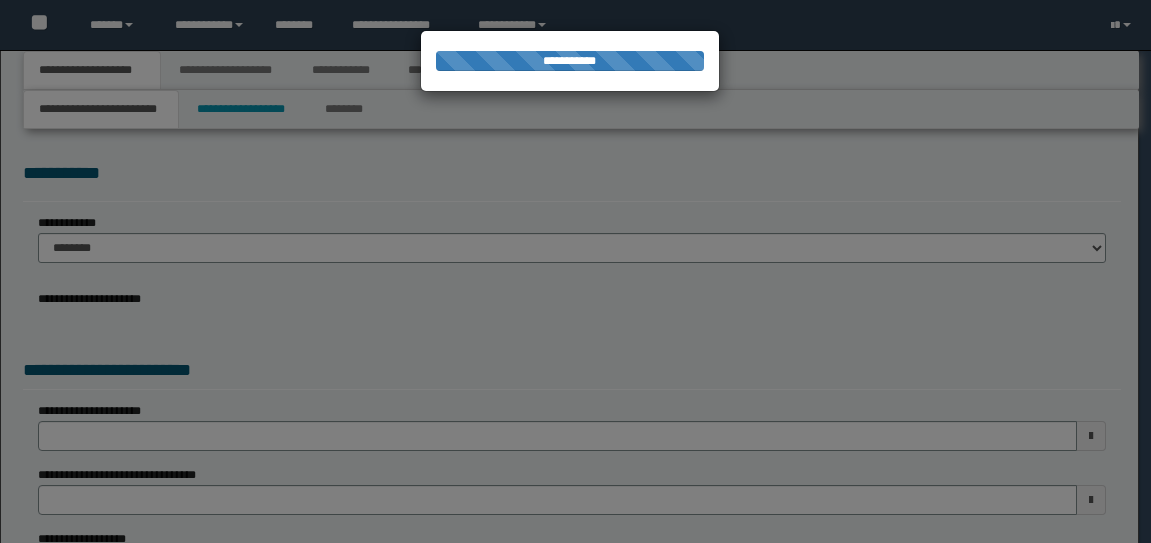scroll, scrollTop: 0, scrollLeft: 0, axis: both 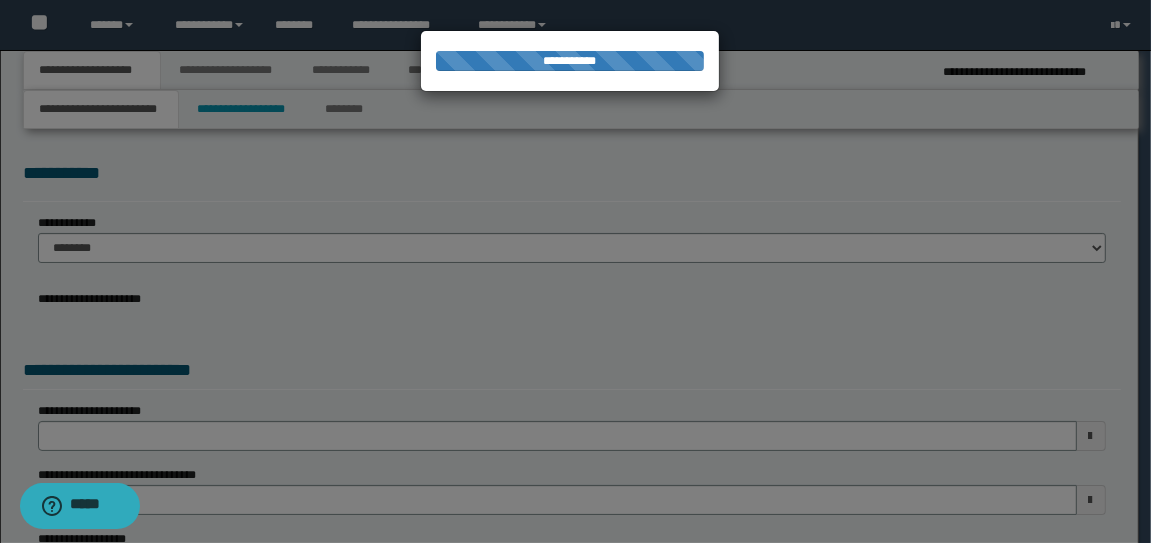 select on "*" 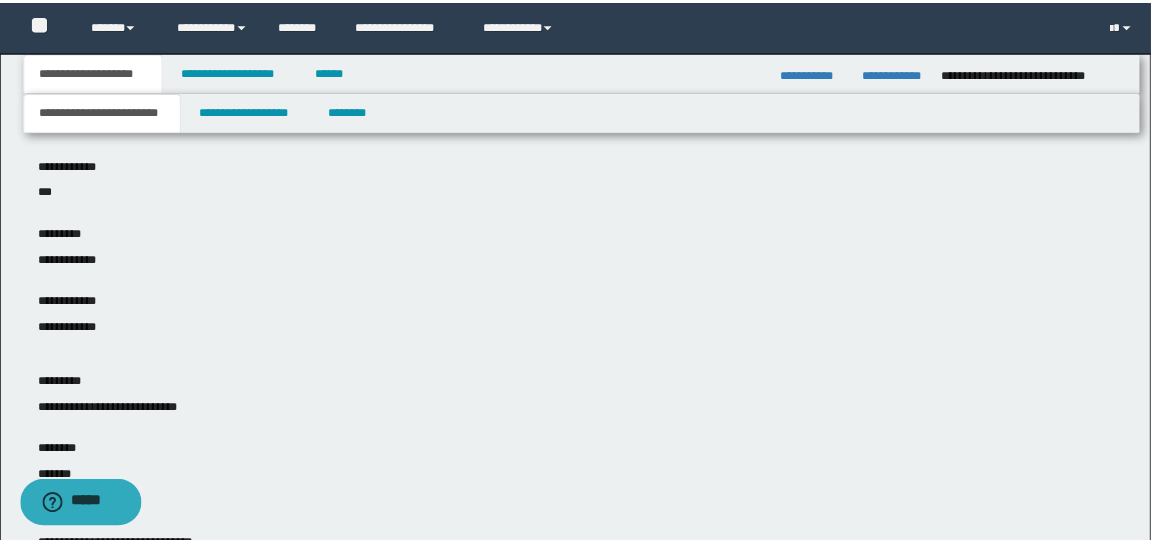 scroll, scrollTop: 0, scrollLeft: 0, axis: both 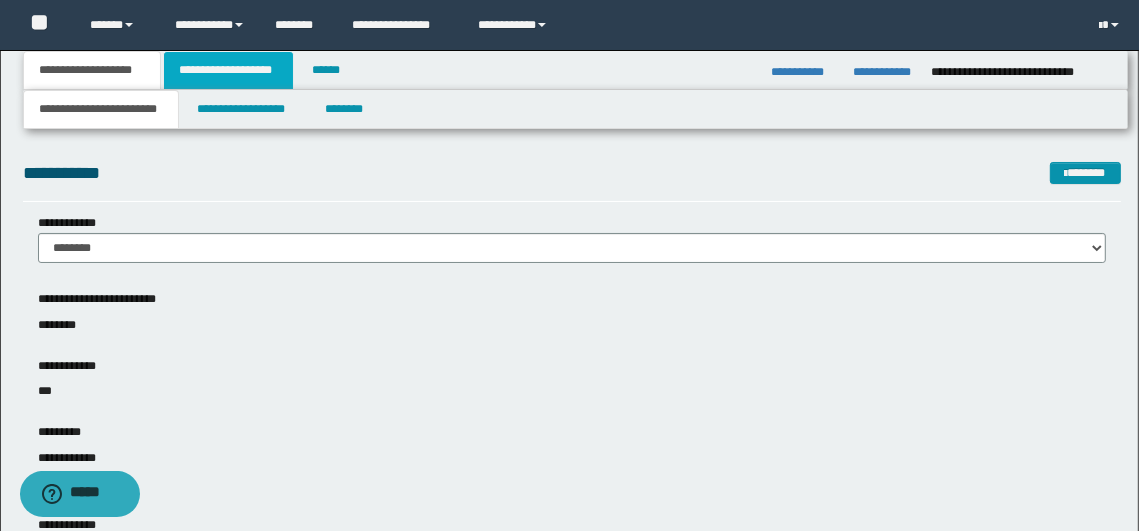 click on "**********" at bounding box center (228, 70) 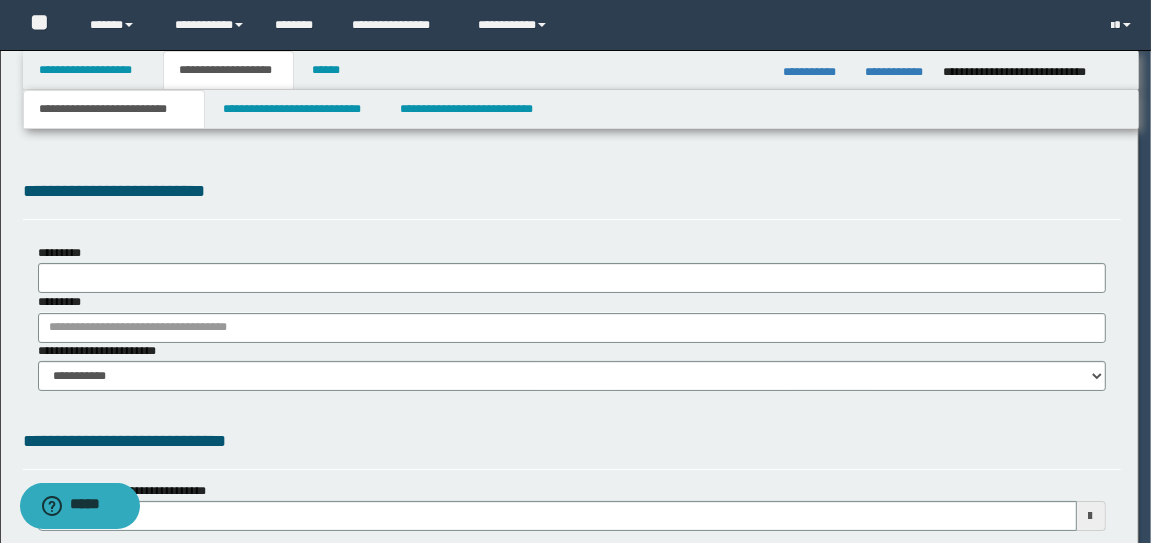 scroll, scrollTop: 0, scrollLeft: 0, axis: both 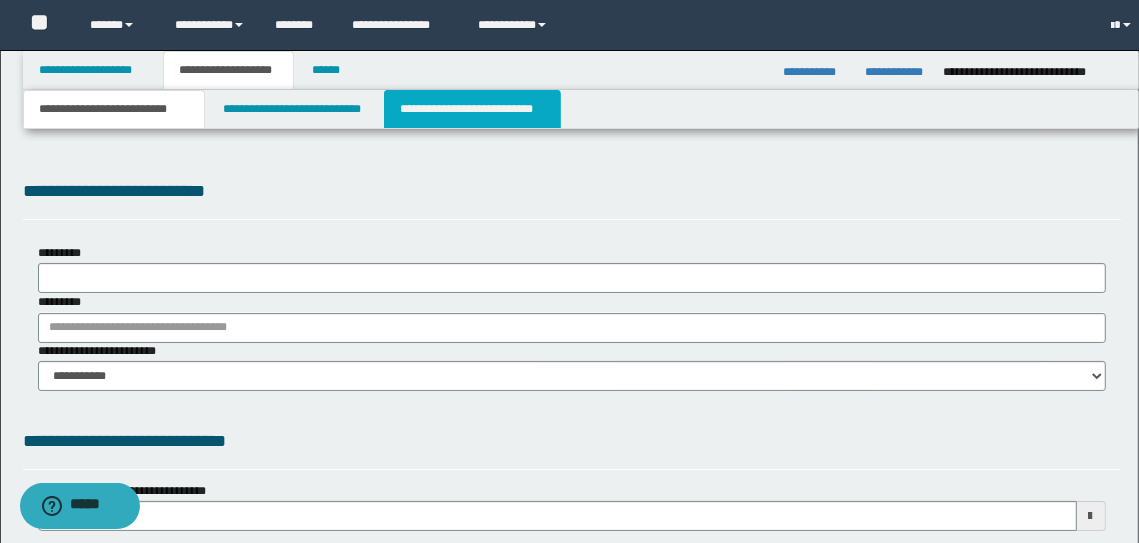click on "**********" at bounding box center [472, 109] 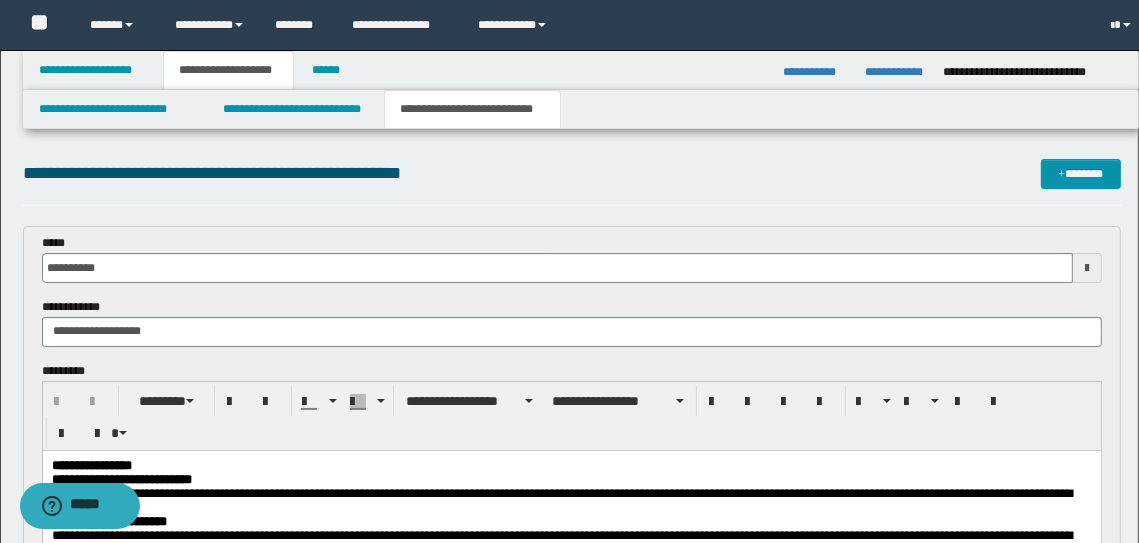 scroll, scrollTop: 0, scrollLeft: 0, axis: both 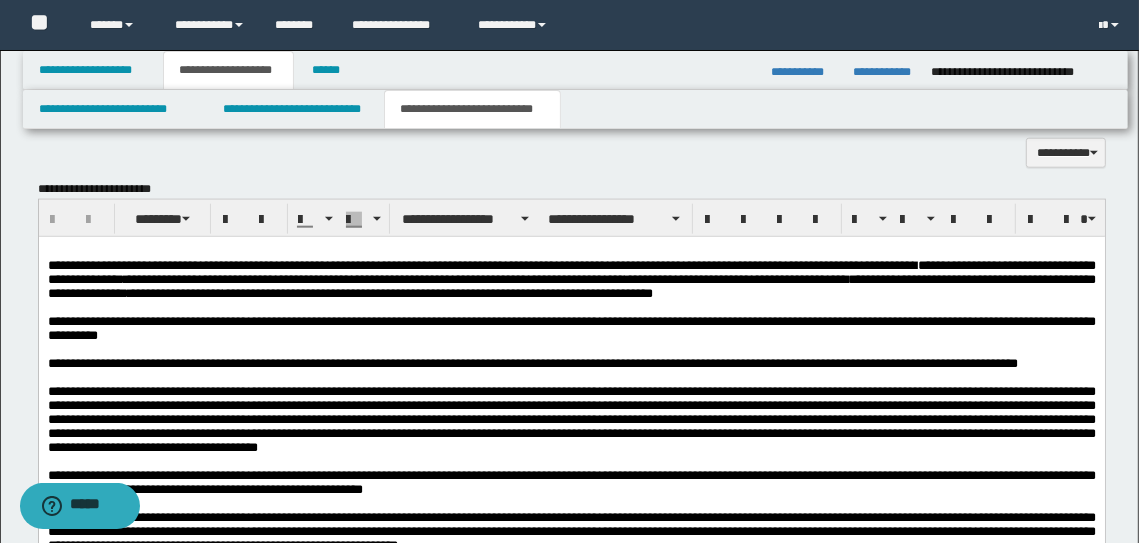 click on "**********" at bounding box center (571, 328) 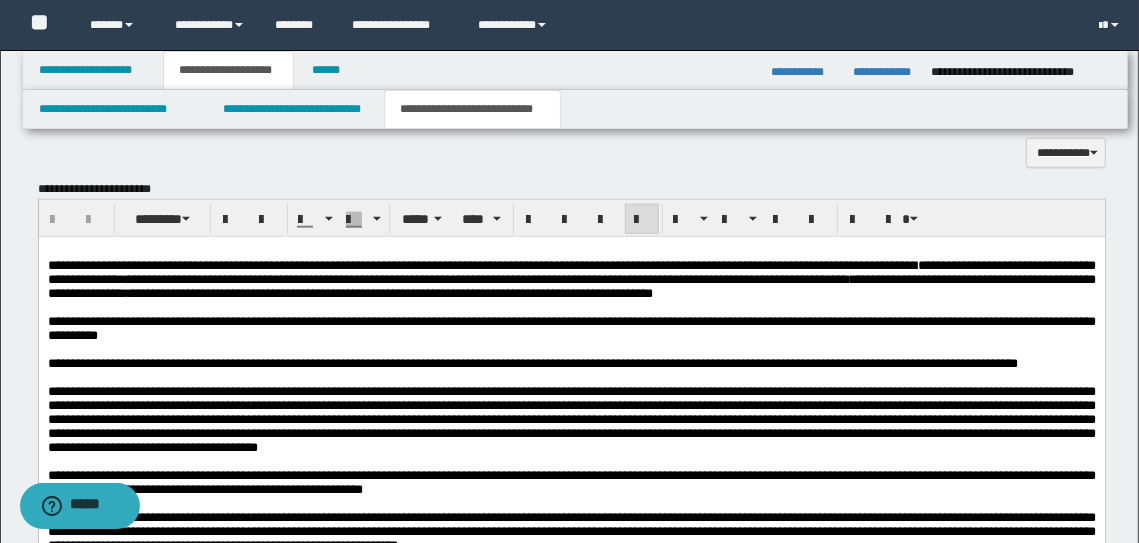 type 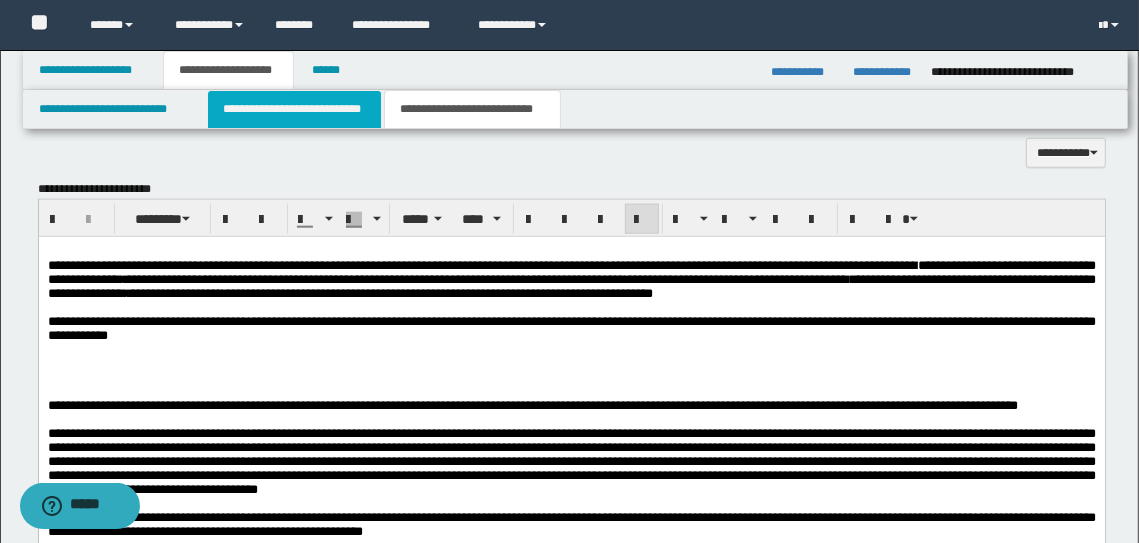 click on "**********" at bounding box center (294, 109) 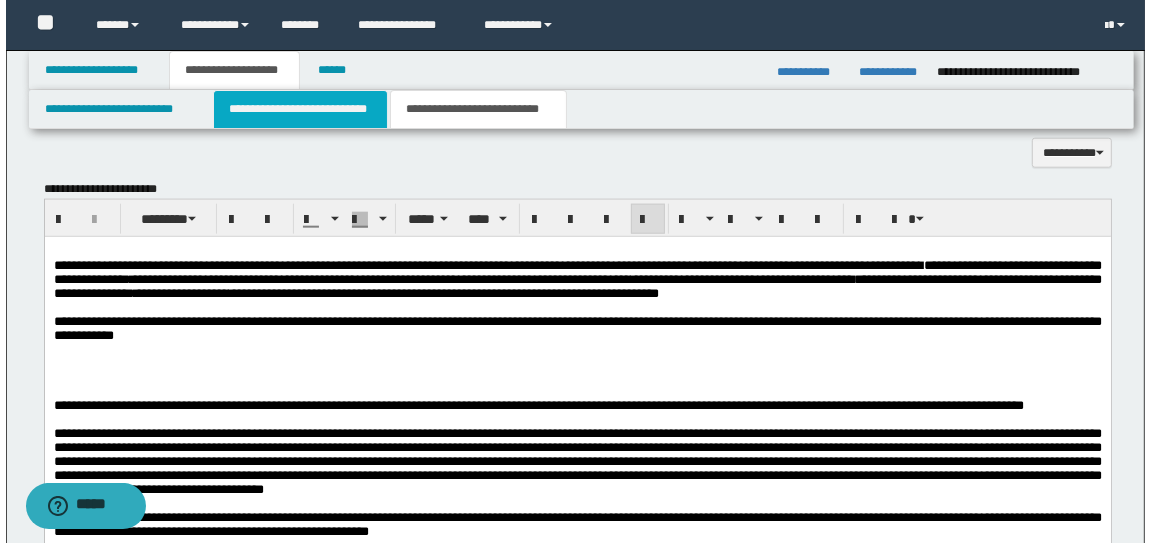 scroll, scrollTop: 0, scrollLeft: 0, axis: both 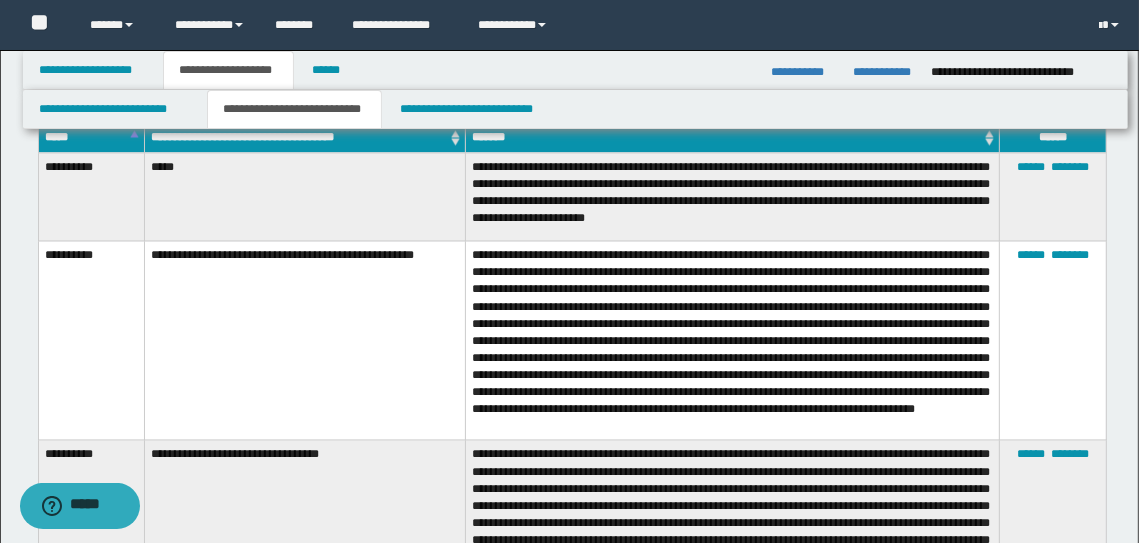 click on "**********" at bounding box center [91, 197] 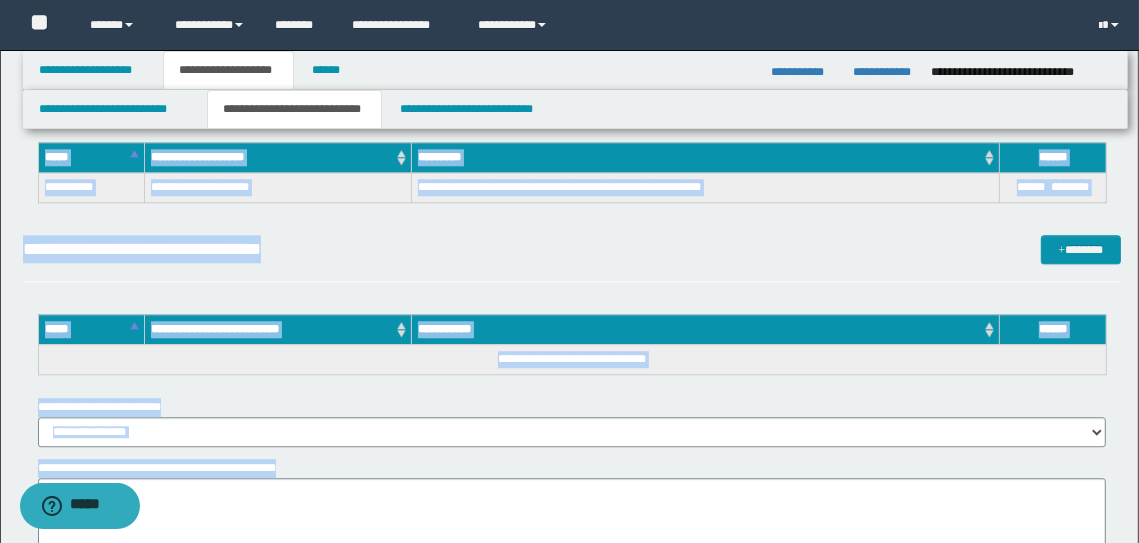 scroll, scrollTop: 3865, scrollLeft: 0, axis: vertical 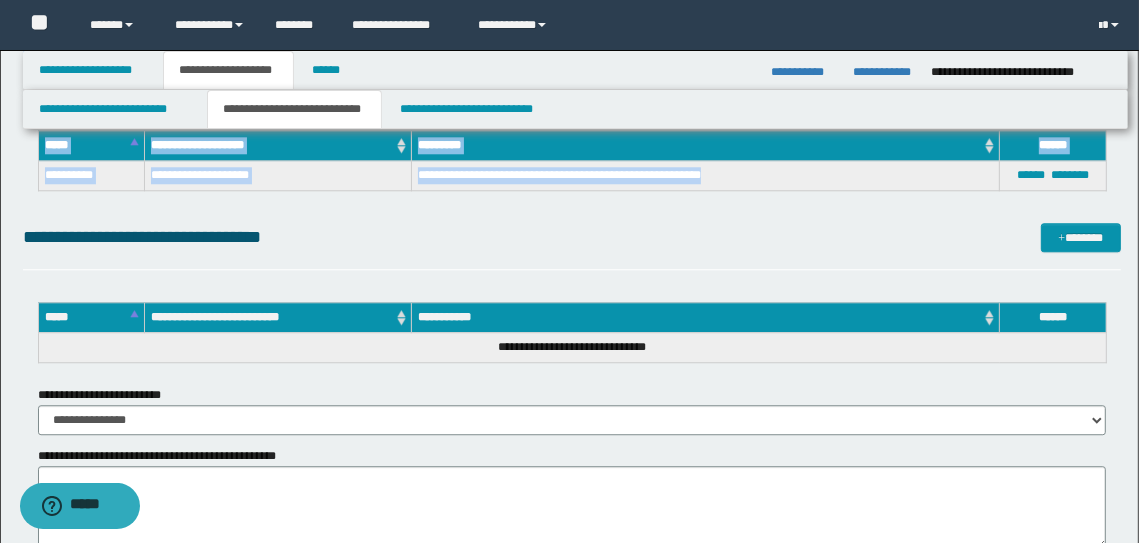 drag, startPoint x: 40, startPoint y: 160, endPoint x: 737, endPoint y: 169, distance: 697.0581 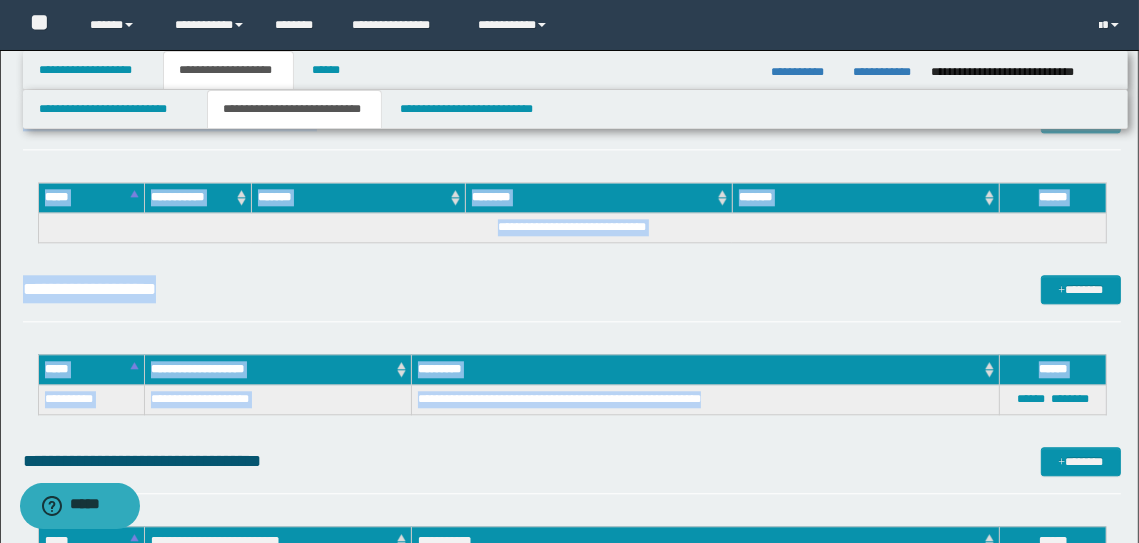 scroll, scrollTop: 3637, scrollLeft: 0, axis: vertical 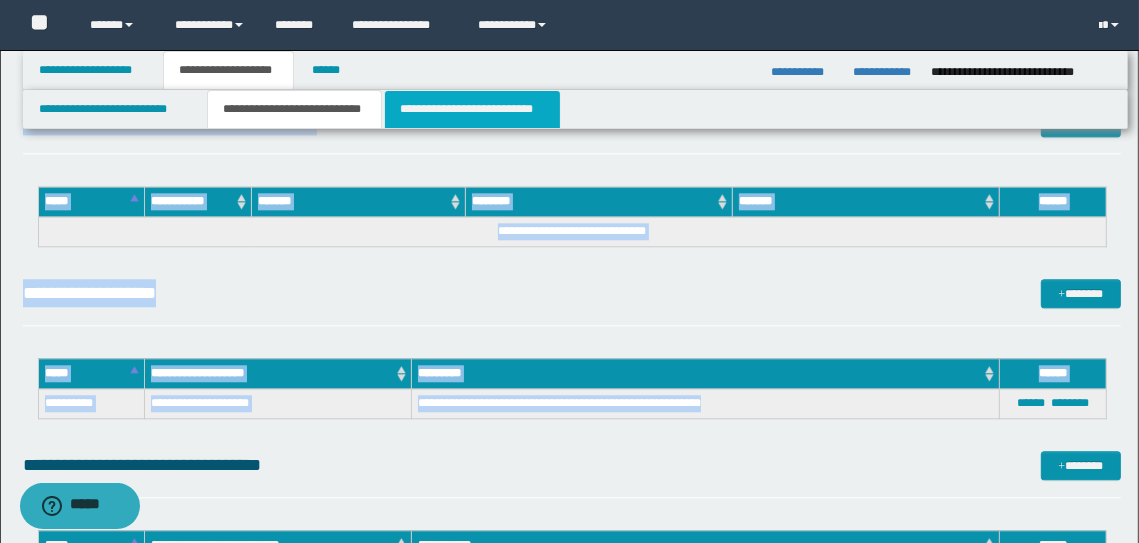 click on "**********" at bounding box center (472, 109) 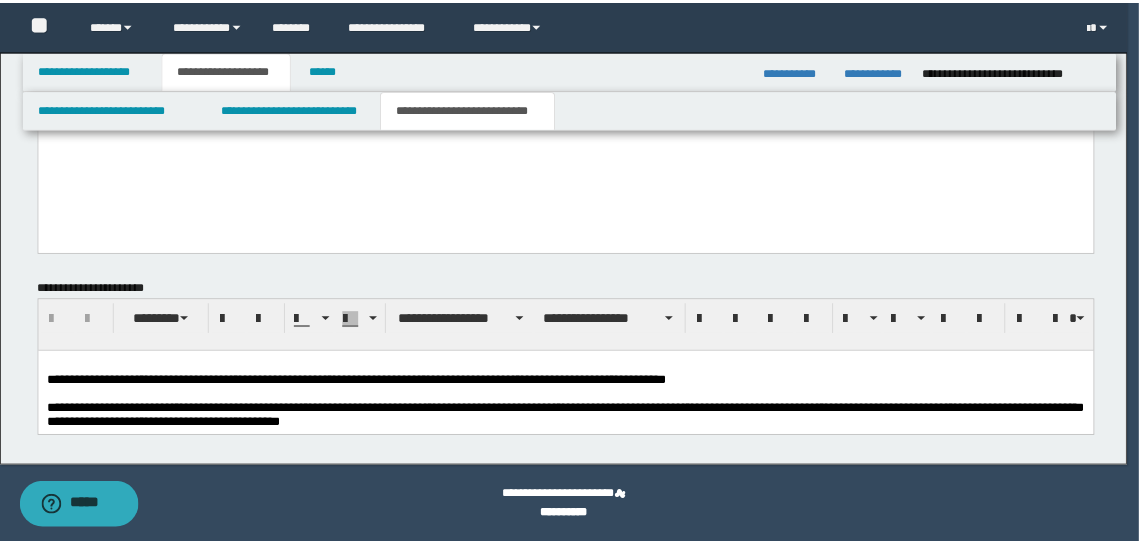 scroll, scrollTop: 2674, scrollLeft: 0, axis: vertical 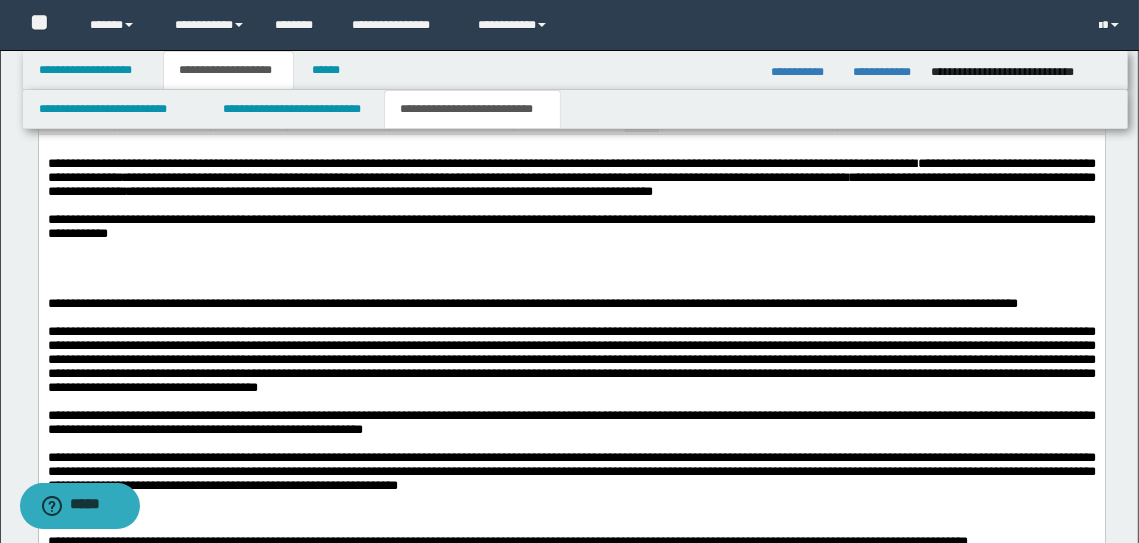 click at bounding box center (571, 261) 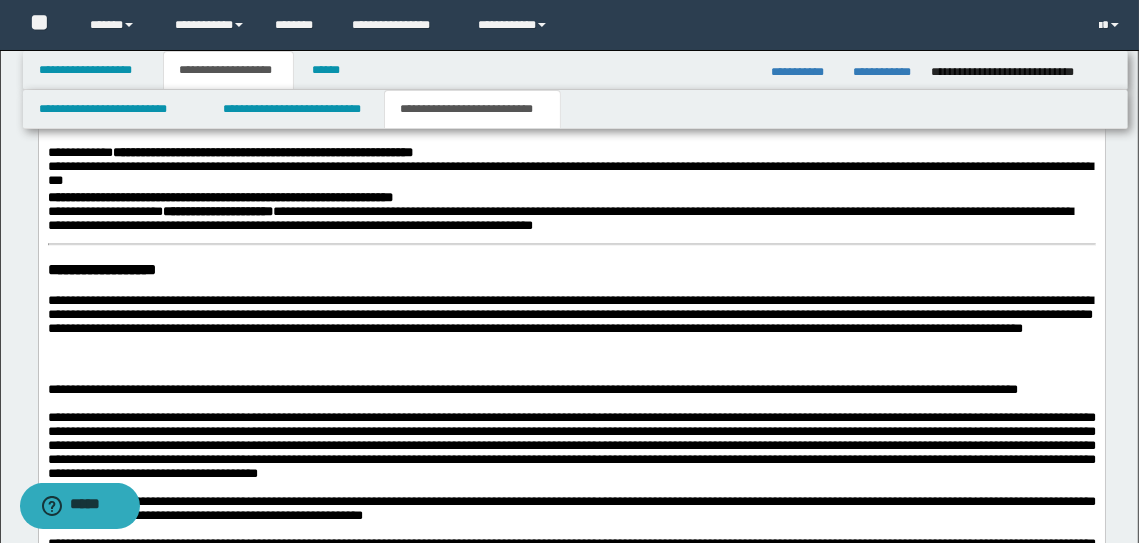 scroll, scrollTop: 2216, scrollLeft: 0, axis: vertical 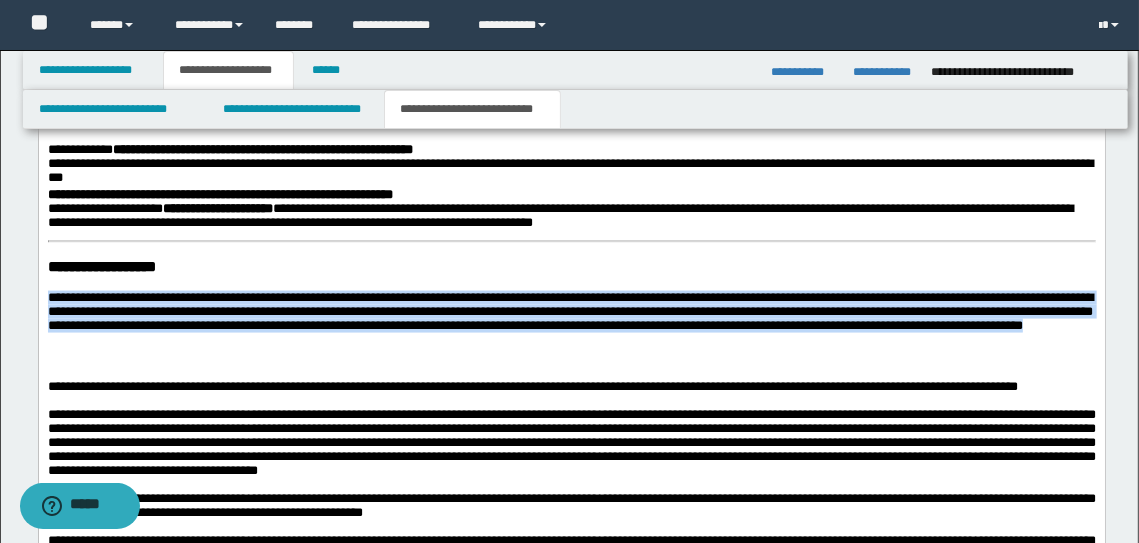 drag, startPoint x: 295, startPoint y: 375, endPoint x: 39, endPoint y: 326, distance: 260.64728 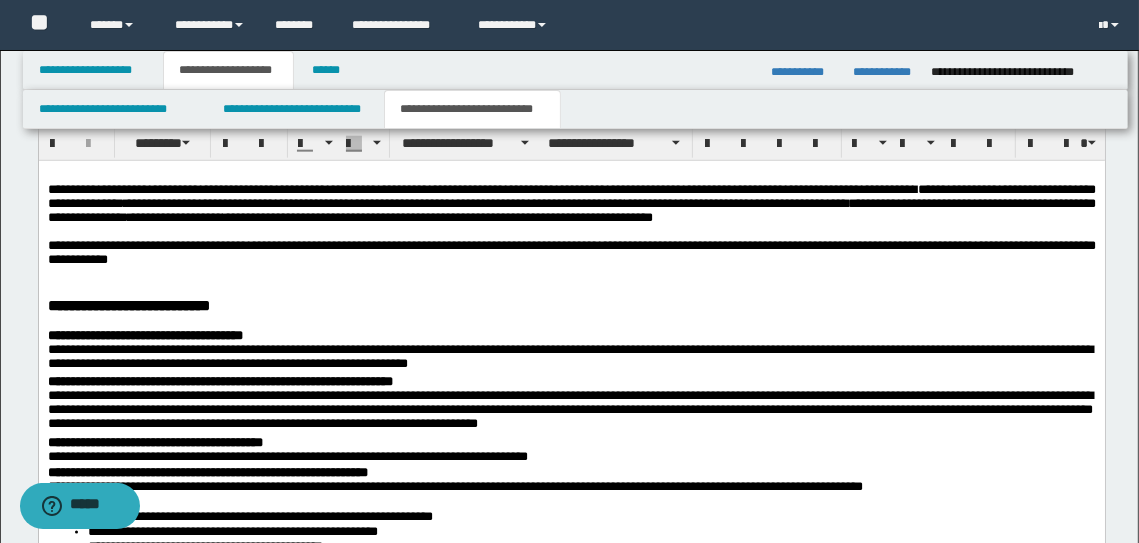 scroll, scrollTop: 1763, scrollLeft: 0, axis: vertical 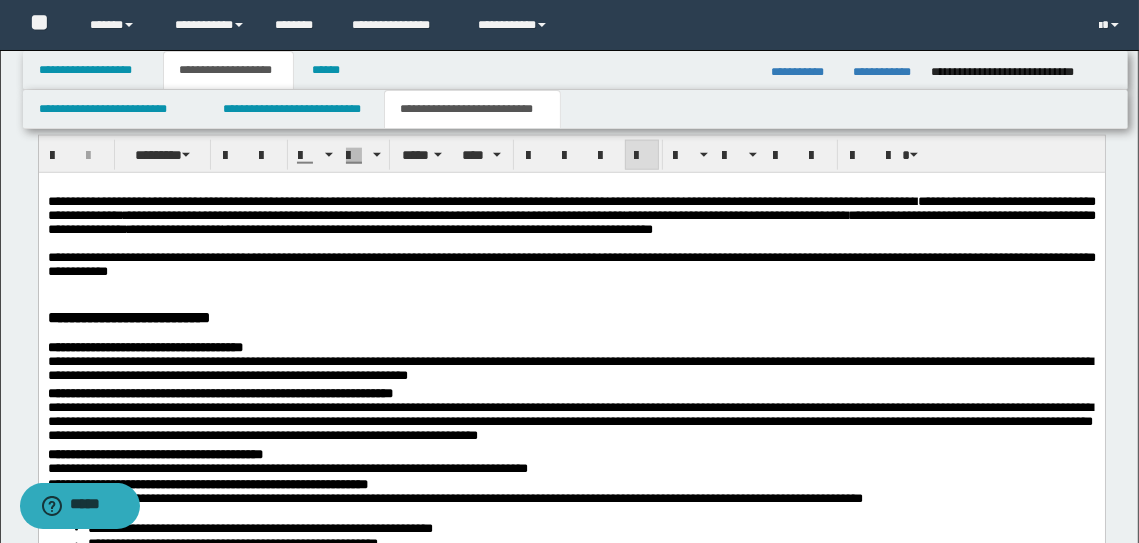 click on "**********" at bounding box center [571, 263] 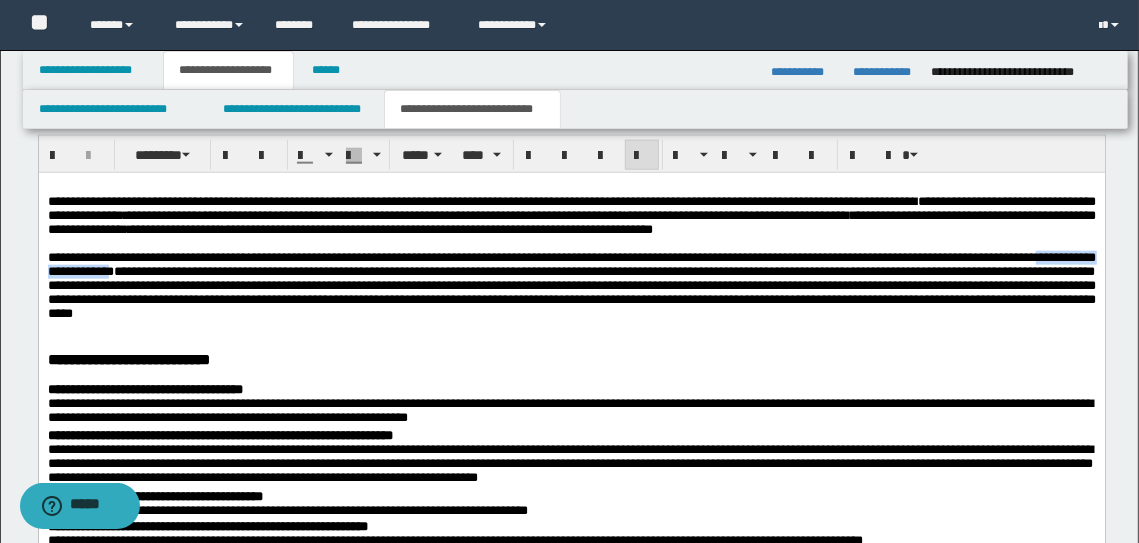 drag, startPoint x: 415, startPoint y: 294, endPoint x: 209, endPoint y: 294, distance: 206 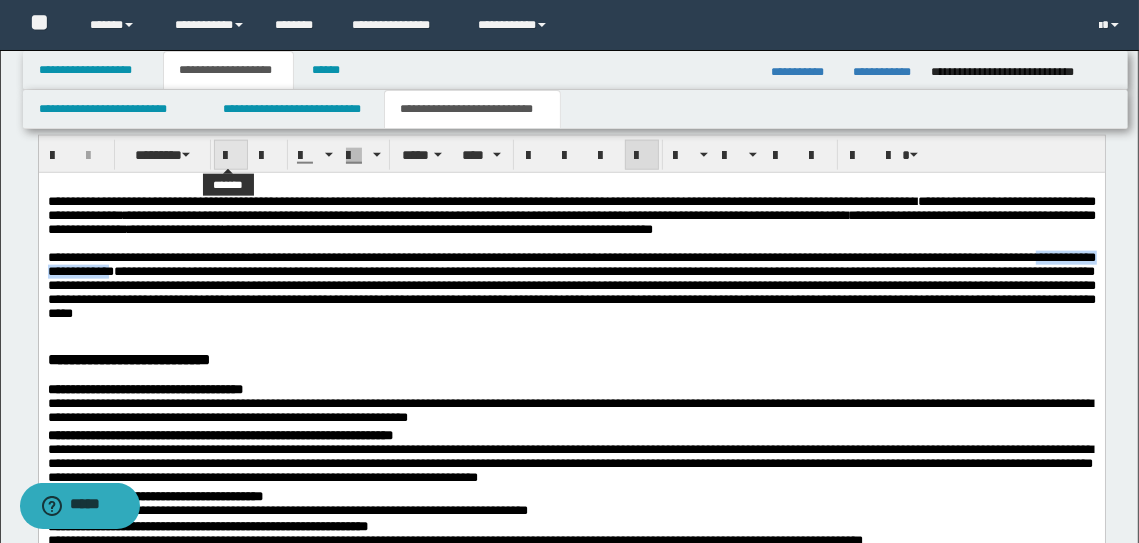 click at bounding box center [231, 156] 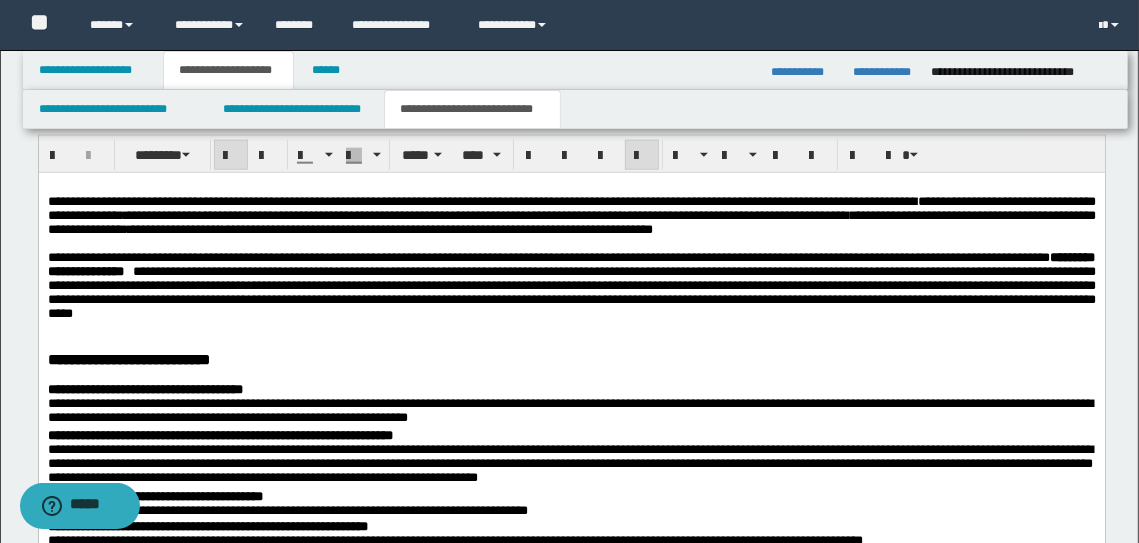 click at bounding box center [571, 327] 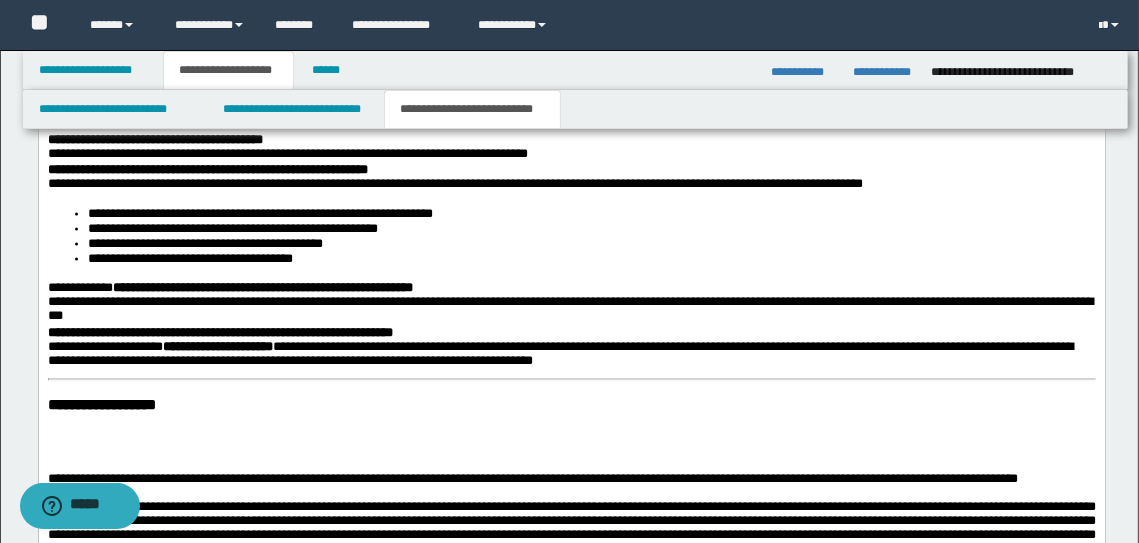 scroll, scrollTop: 2126, scrollLeft: 0, axis: vertical 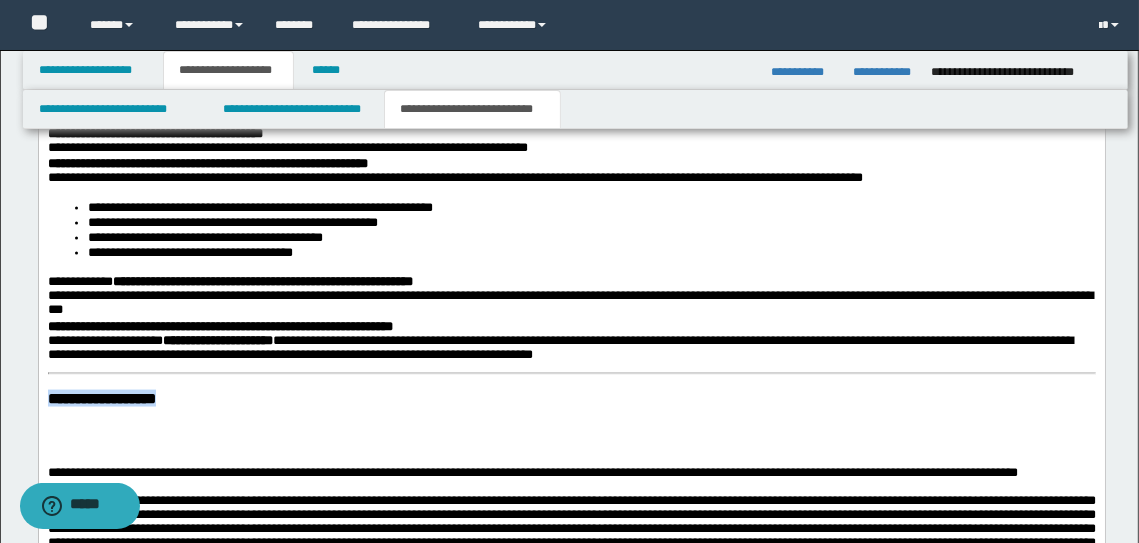 drag, startPoint x: 299, startPoint y: 414, endPoint x: -1, endPoint y: 418, distance: 300.02667 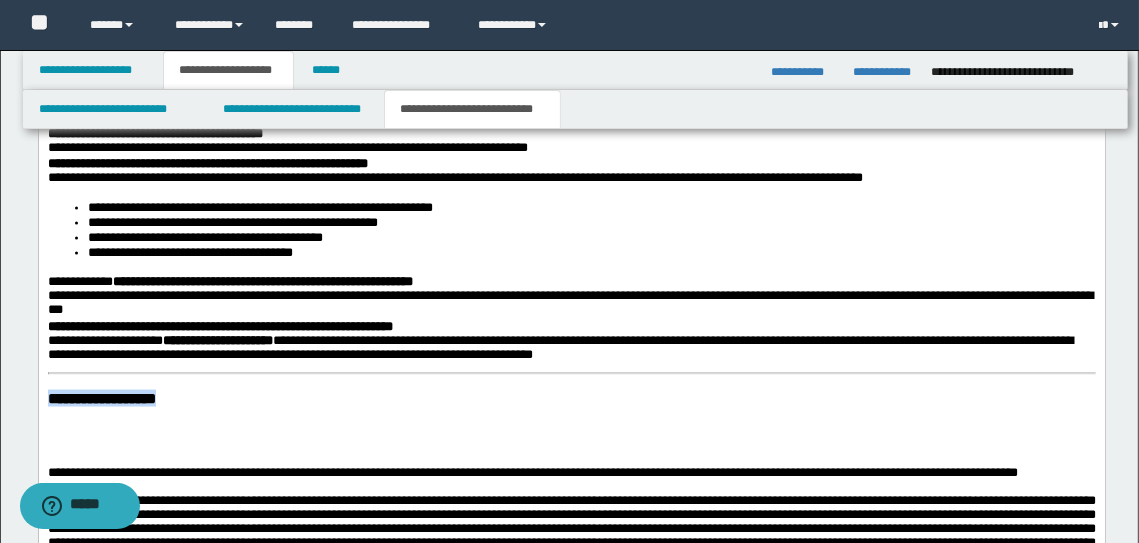 click on "**********" at bounding box center (571, 374) 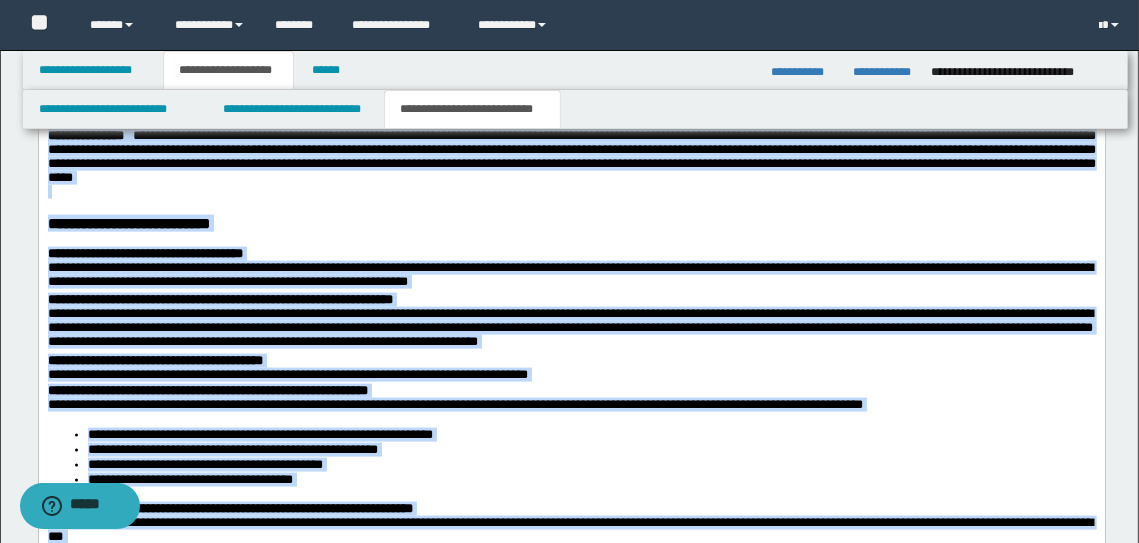 scroll, scrollTop: 1807, scrollLeft: 0, axis: vertical 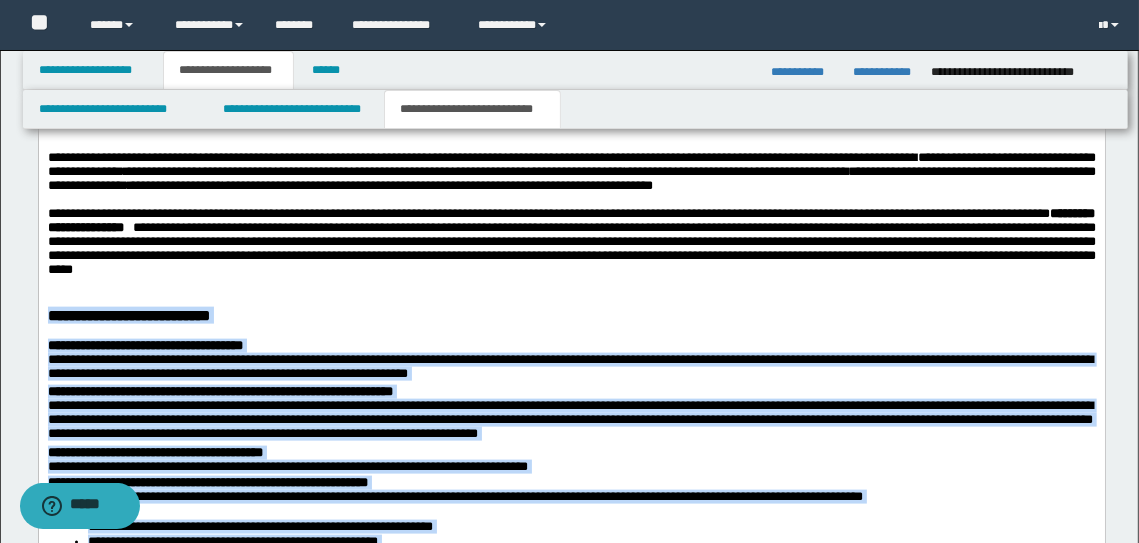 drag, startPoint x: 667, startPoint y: 703, endPoint x: 45, endPoint y: 341, distance: 719.6721 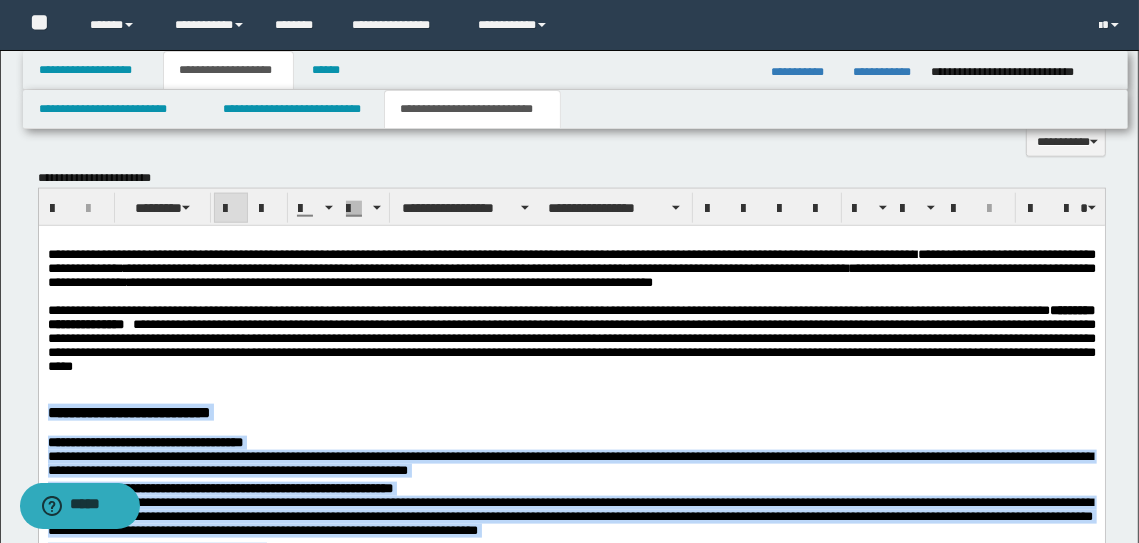 scroll, scrollTop: 1713, scrollLeft: 0, axis: vertical 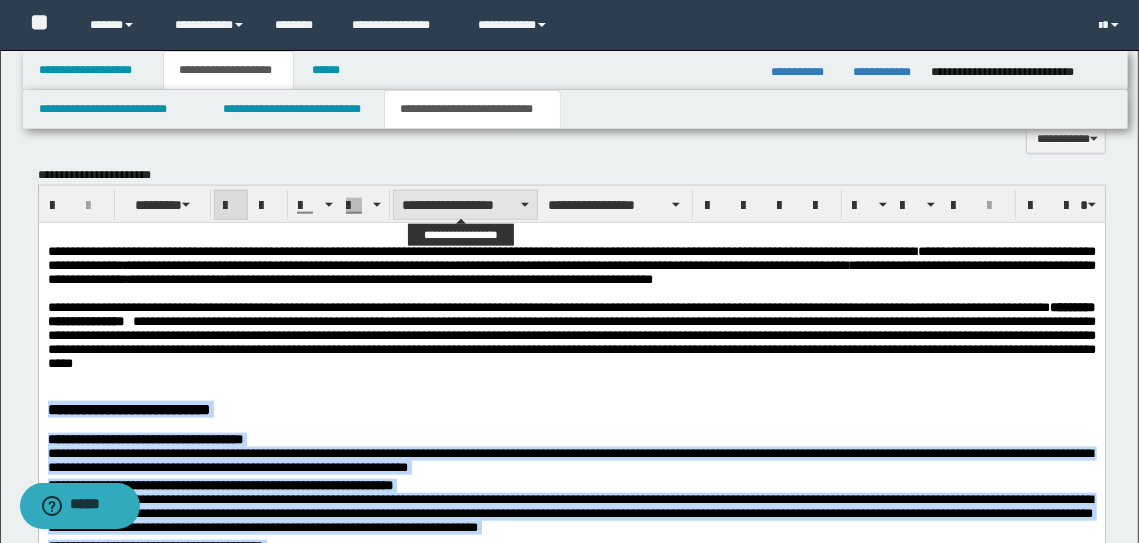 click on "**********" at bounding box center [465, 205] 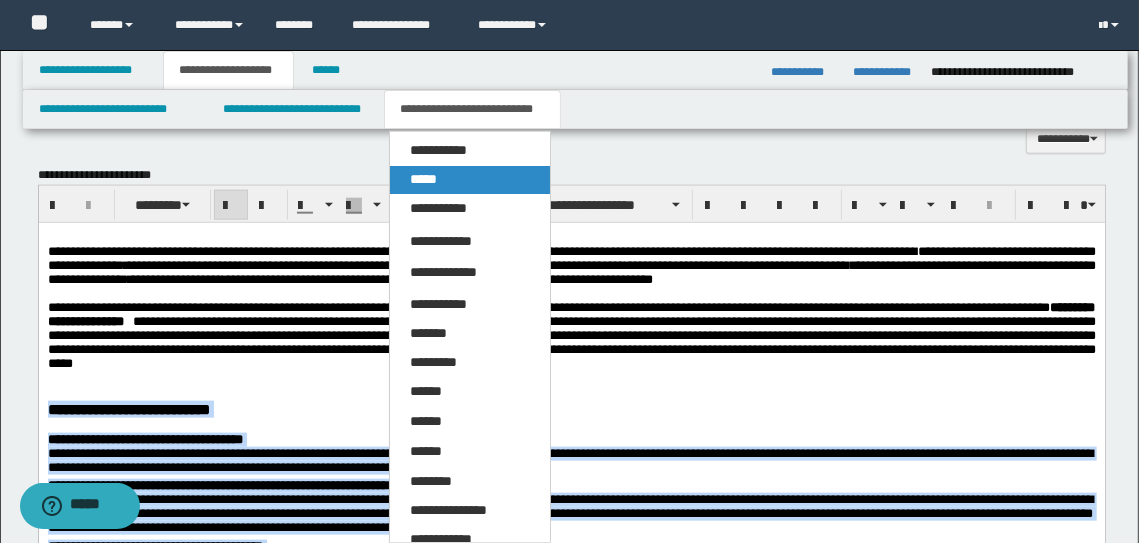 click on "*****" at bounding box center [470, 180] 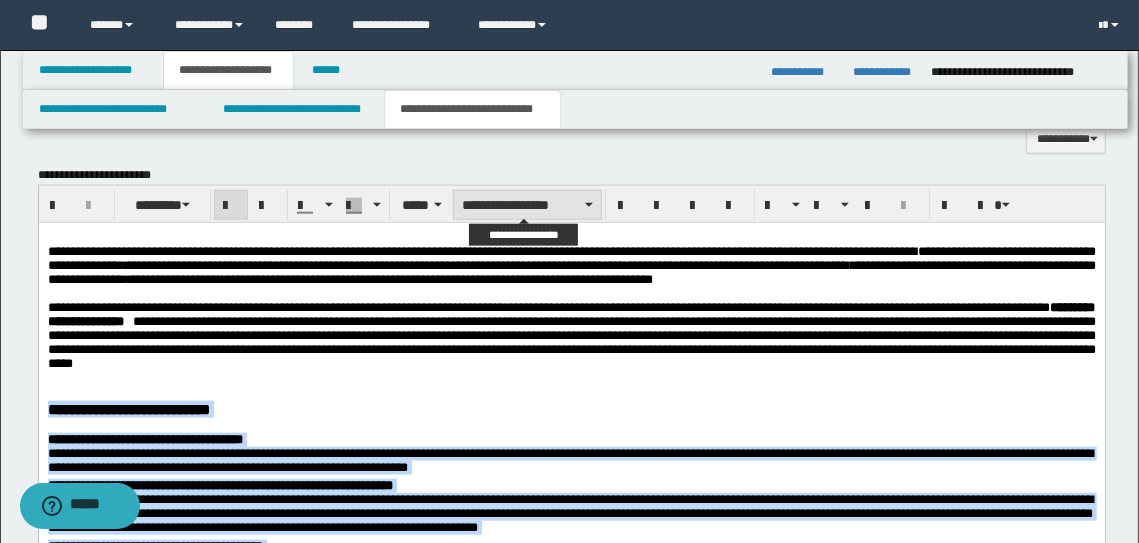 click on "**********" at bounding box center (527, 205) 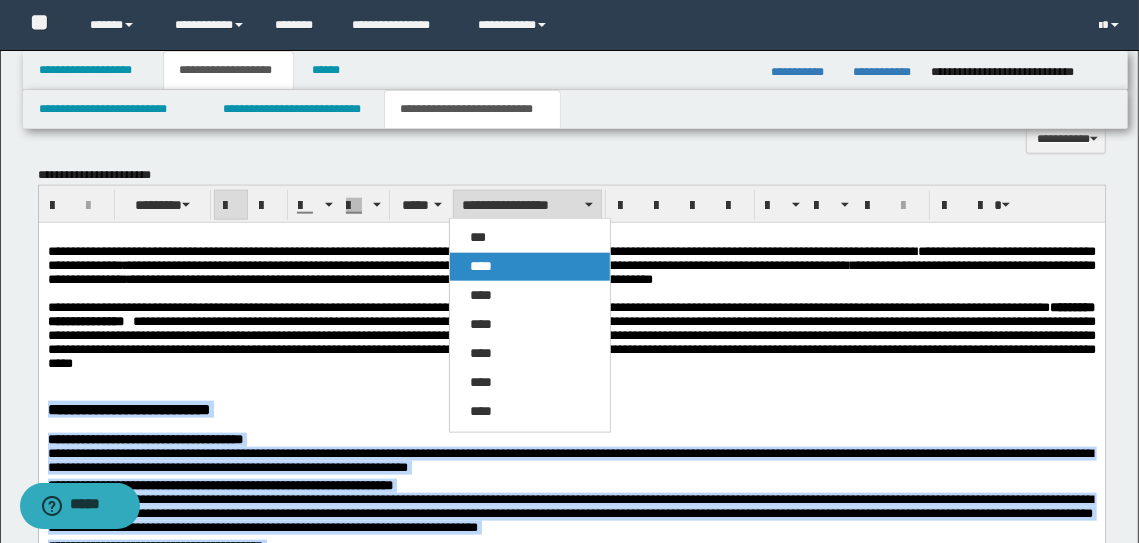 click on "****" at bounding box center [530, 267] 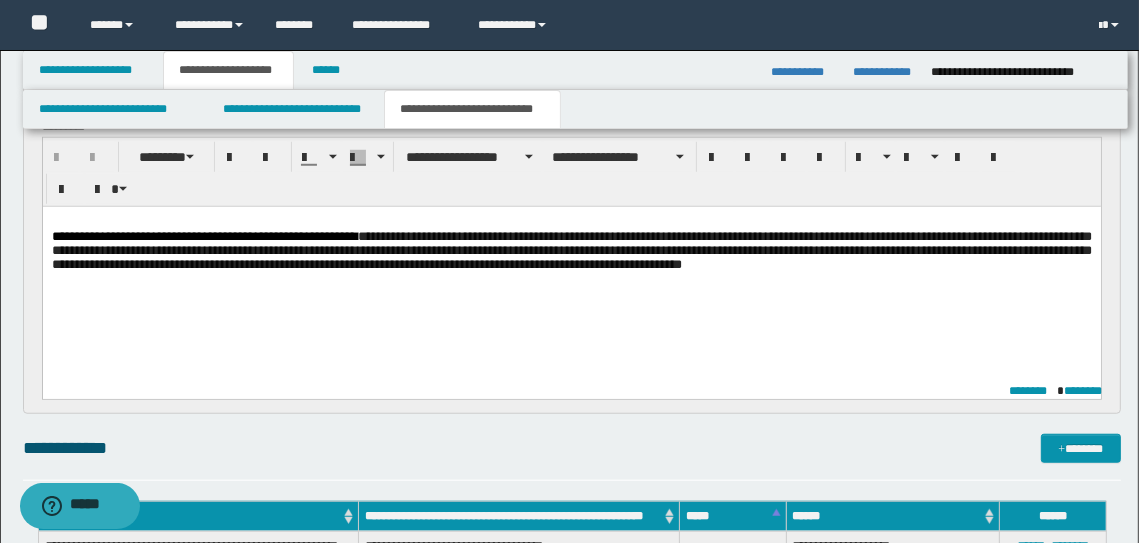 scroll, scrollTop: 1162, scrollLeft: 0, axis: vertical 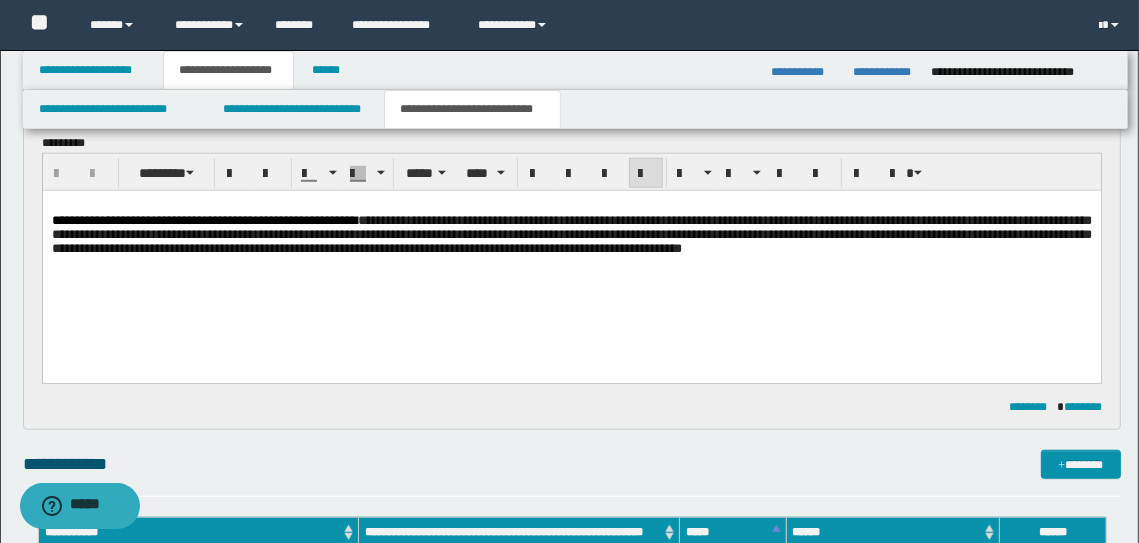 click on "**********" at bounding box center (571, 252) 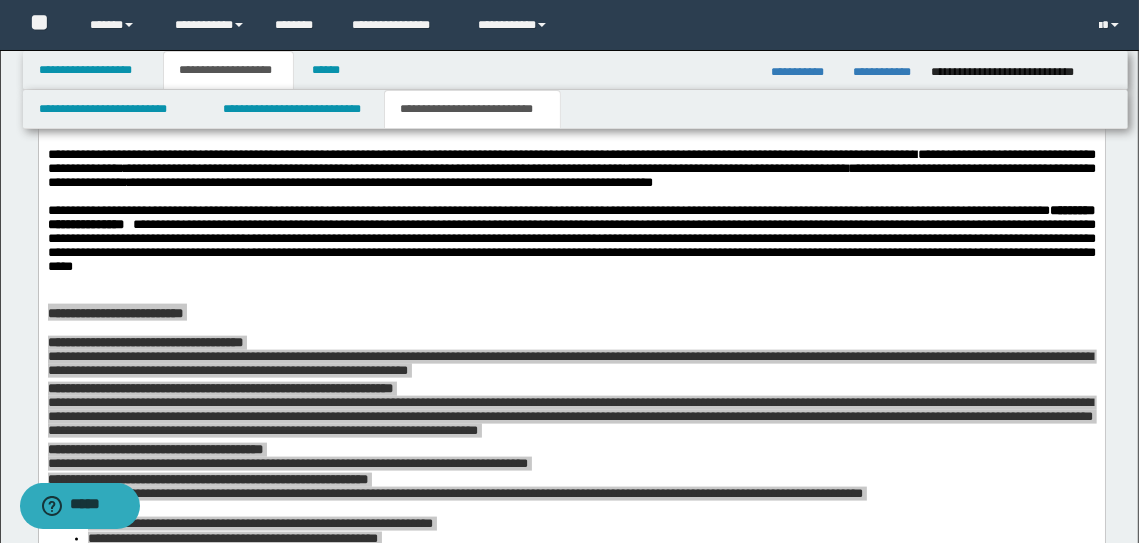 scroll, scrollTop: 1824, scrollLeft: 0, axis: vertical 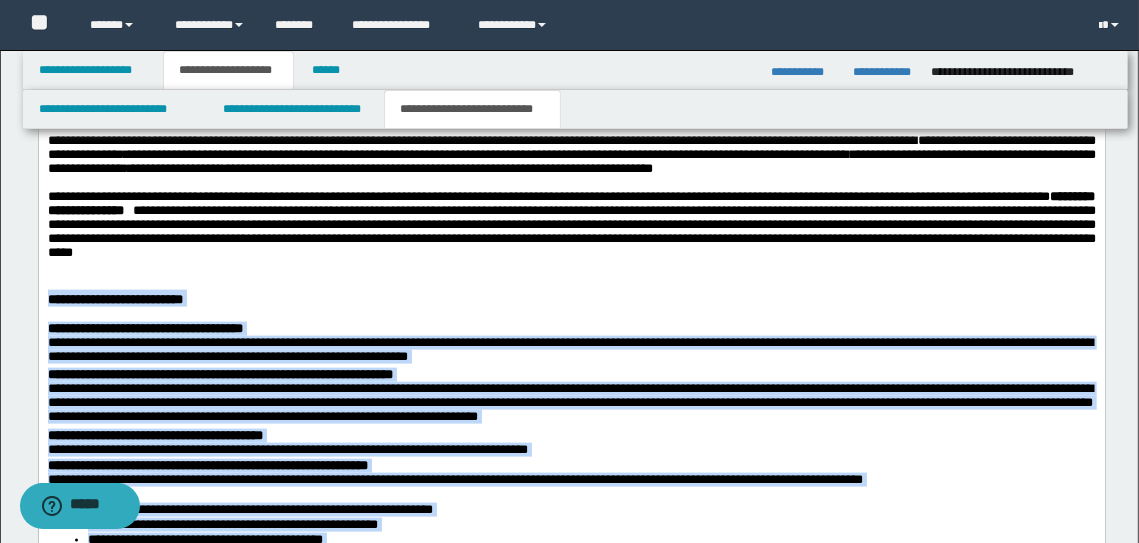 click on "**********" at bounding box center (571, 646) 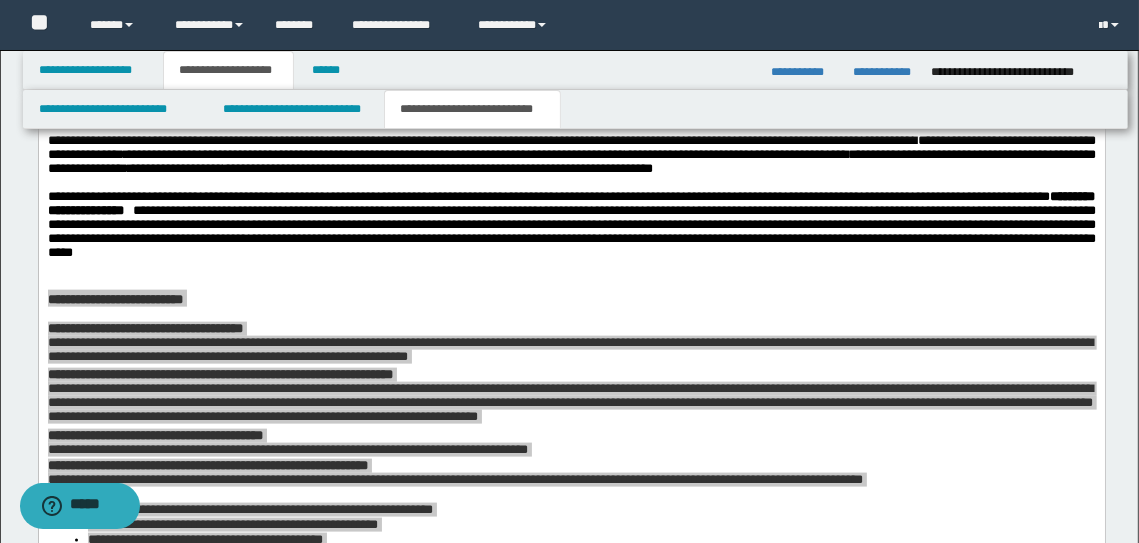 click on "**********" at bounding box center [472, 109] 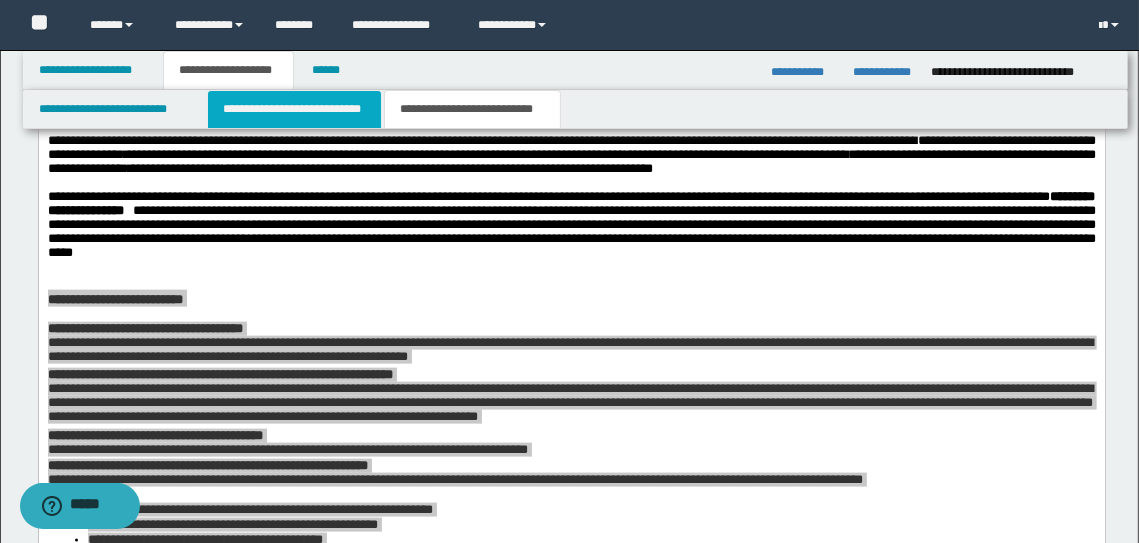 click on "**********" at bounding box center (294, 109) 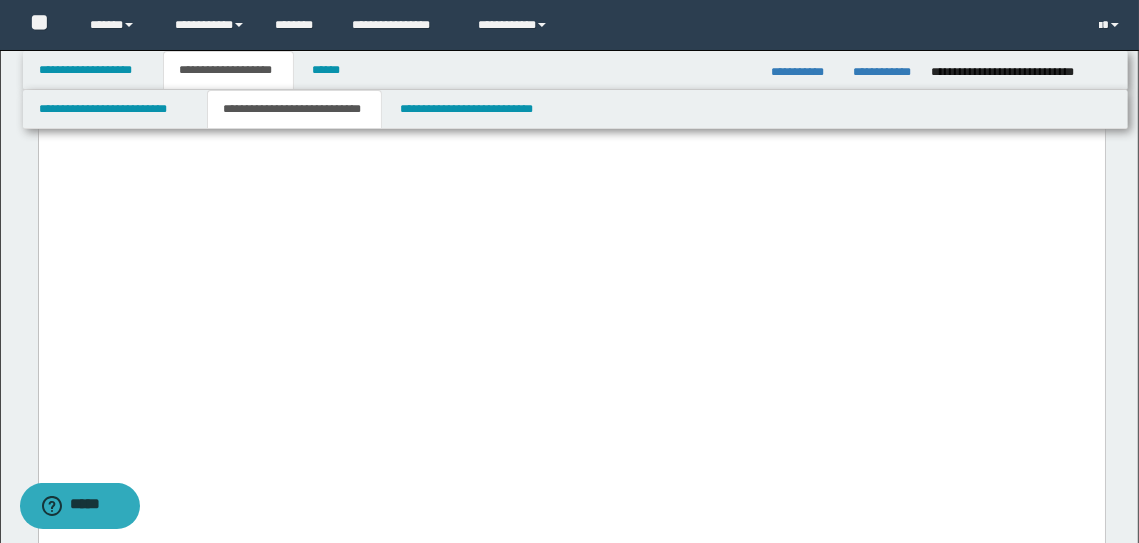 scroll, scrollTop: 1997, scrollLeft: 0, axis: vertical 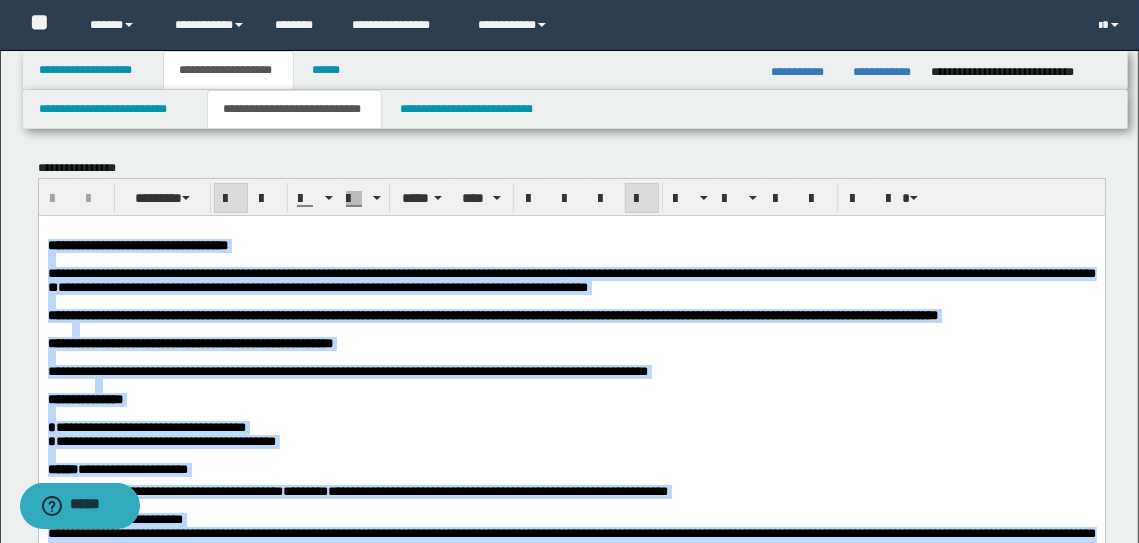 drag, startPoint x: 643, startPoint y: 2457, endPoint x: 47, endPoint y: 247, distance: 2288.9553 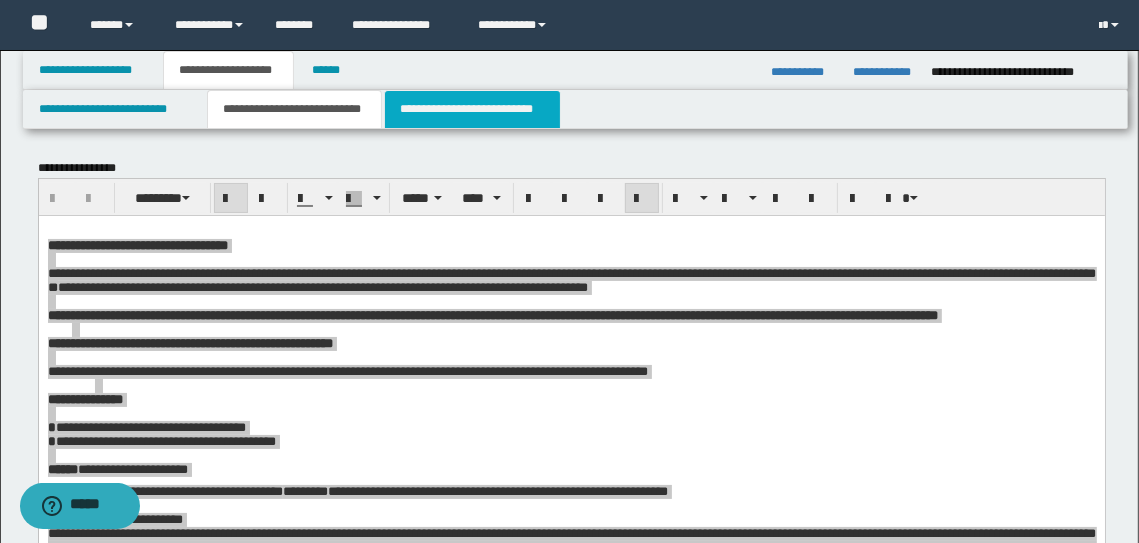 click on "**********" at bounding box center (472, 109) 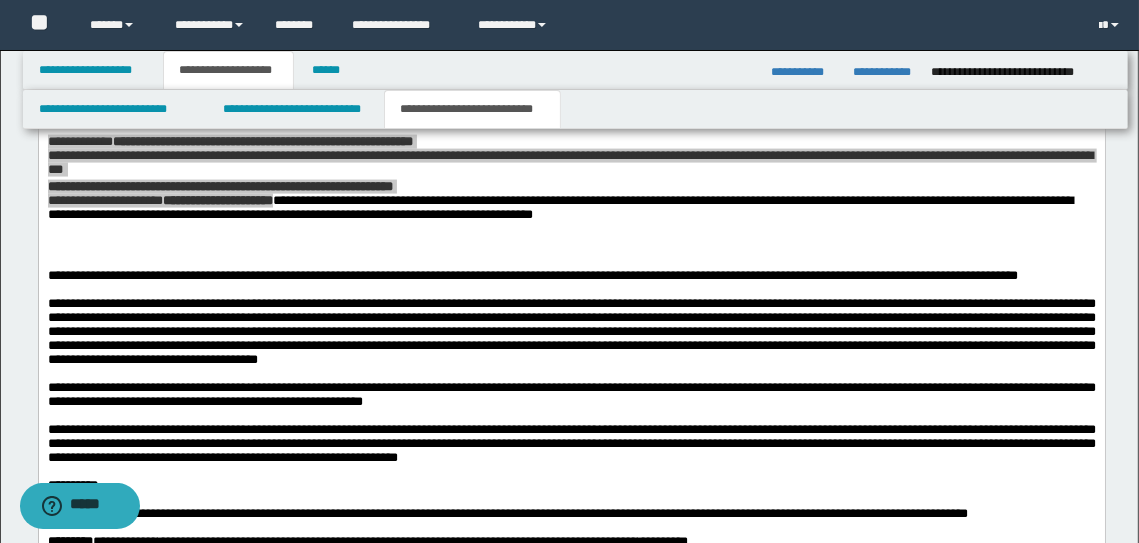 scroll, scrollTop: 2258, scrollLeft: 0, axis: vertical 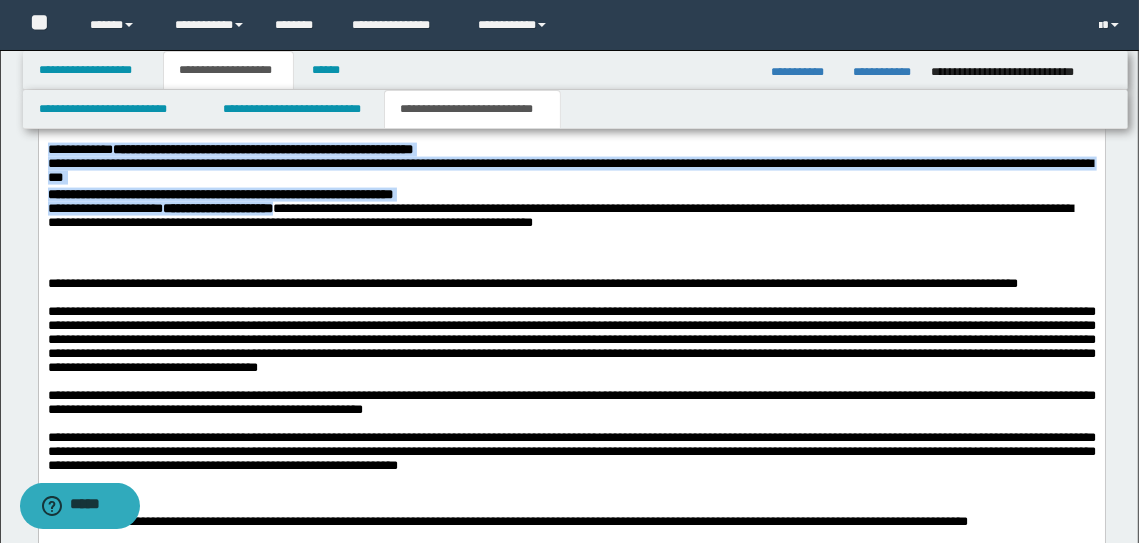 click at bounding box center [571, 256] 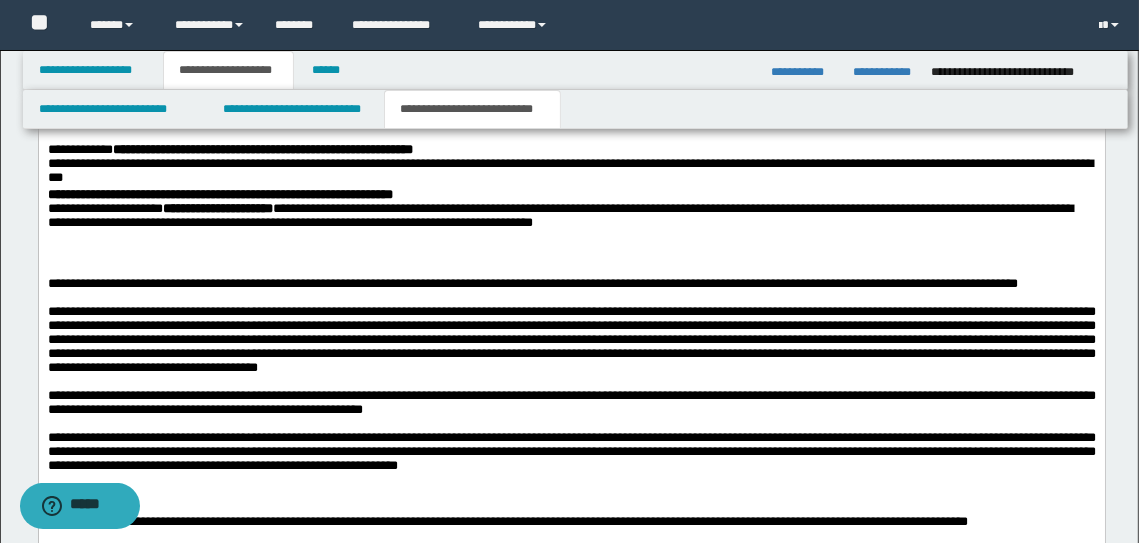 click at bounding box center (571, 256) 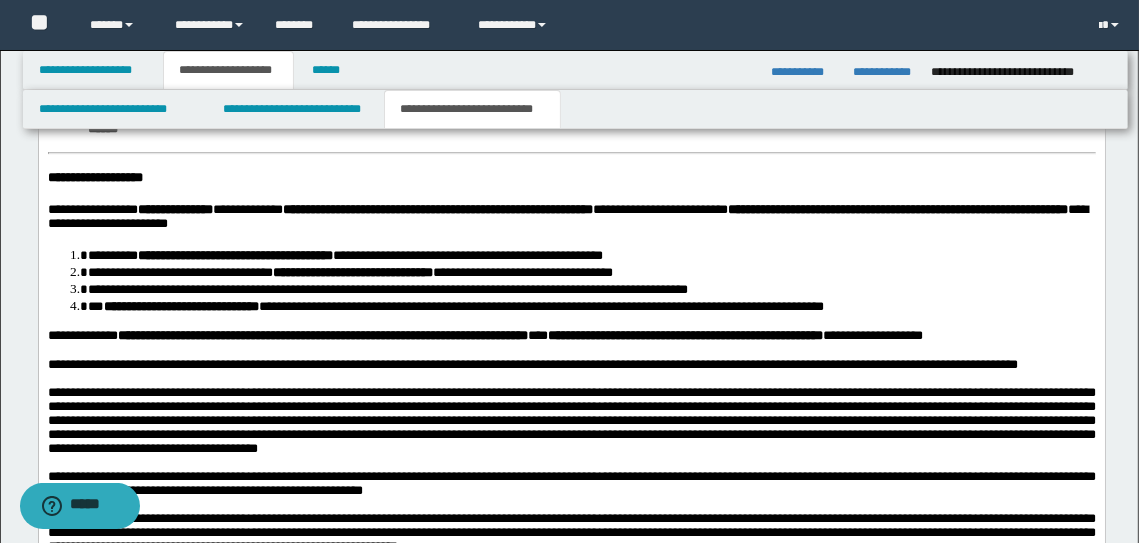 scroll, scrollTop: 3428, scrollLeft: 0, axis: vertical 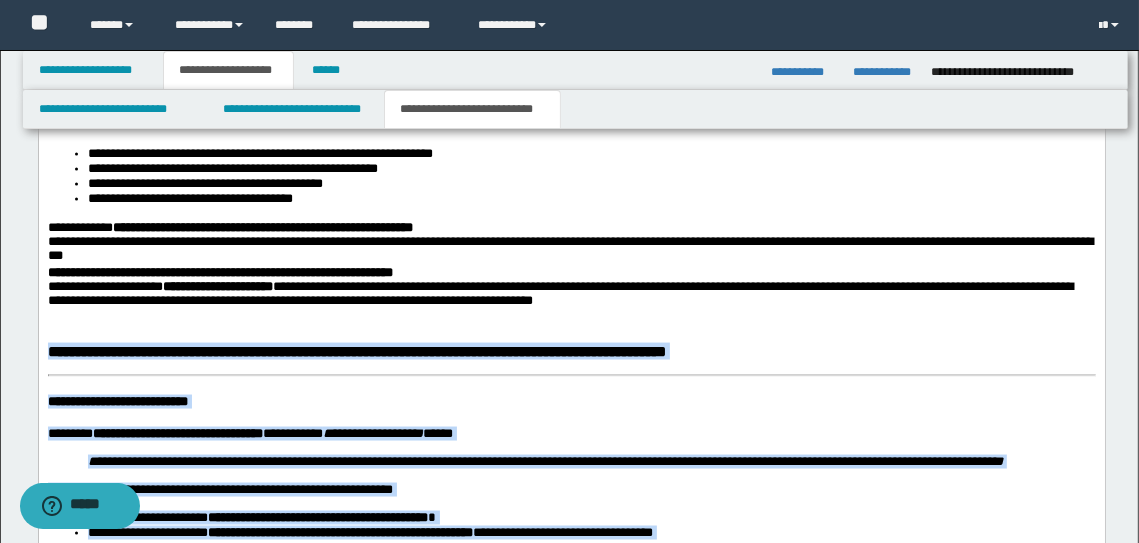 drag, startPoint x: 1070, startPoint y: 1635, endPoint x: 68, endPoint y: 141, distance: 1798.8997 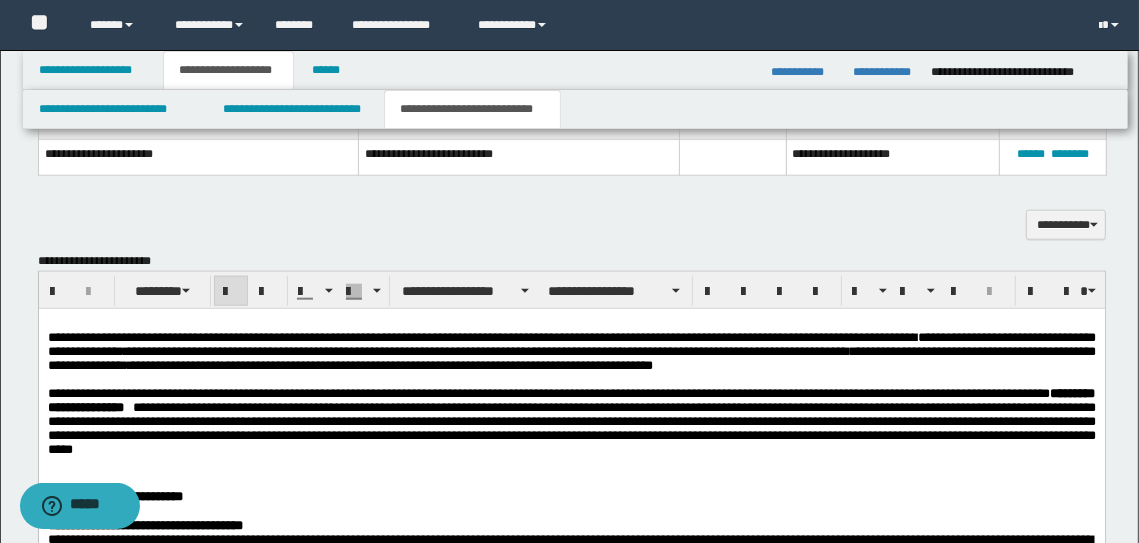 scroll, scrollTop: 1619, scrollLeft: 0, axis: vertical 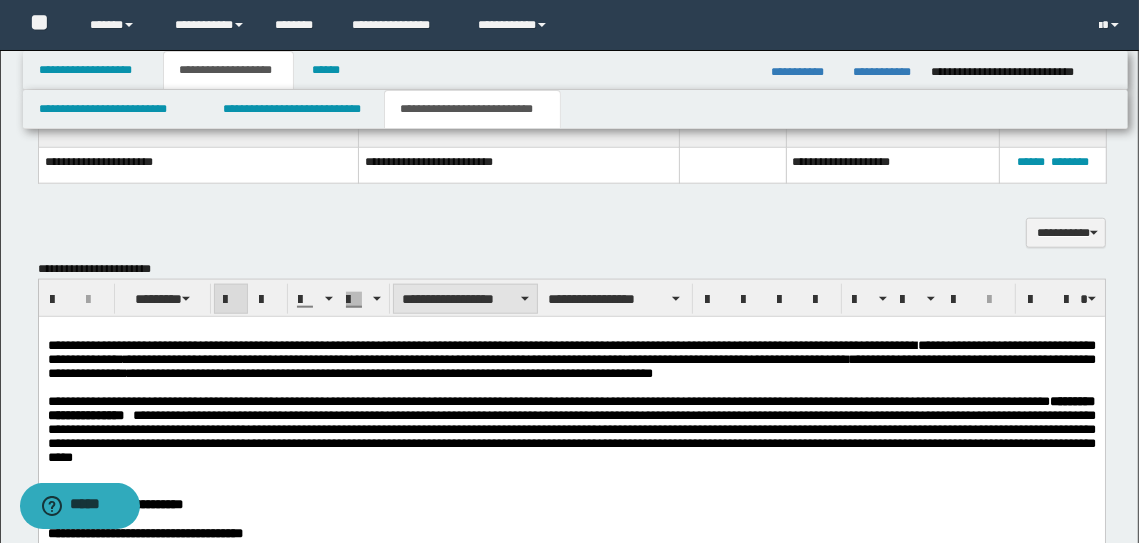click on "**********" at bounding box center (465, 299) 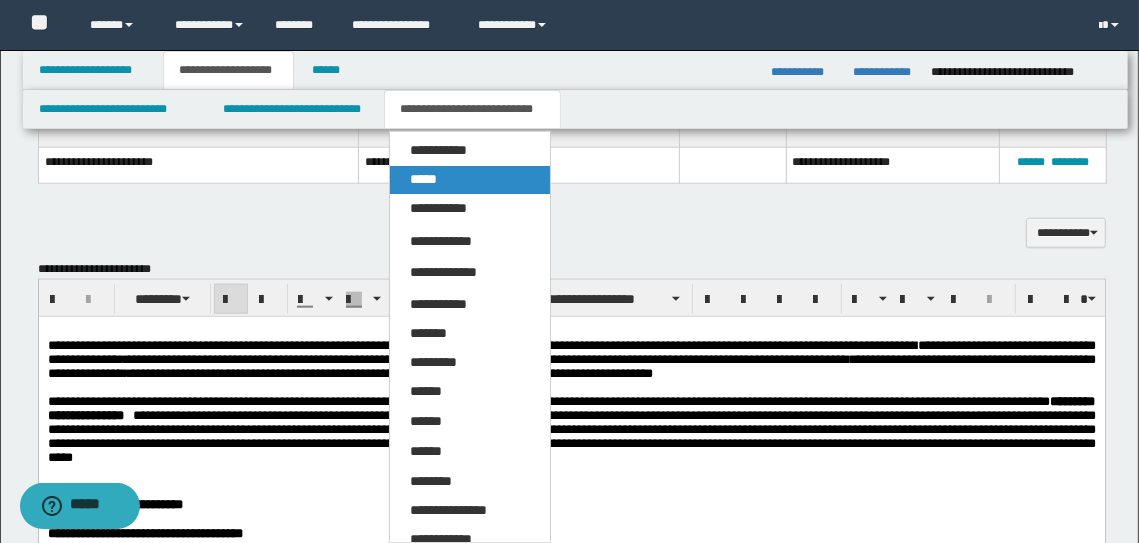 click on "*****" at bounding box center [423, 179] 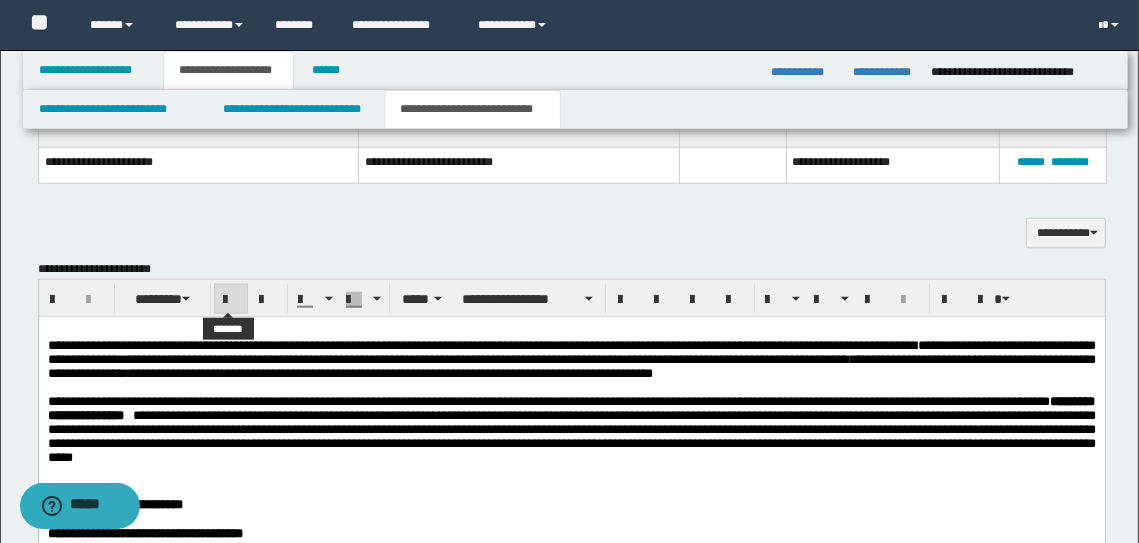 click at bounding box center (231, 300) 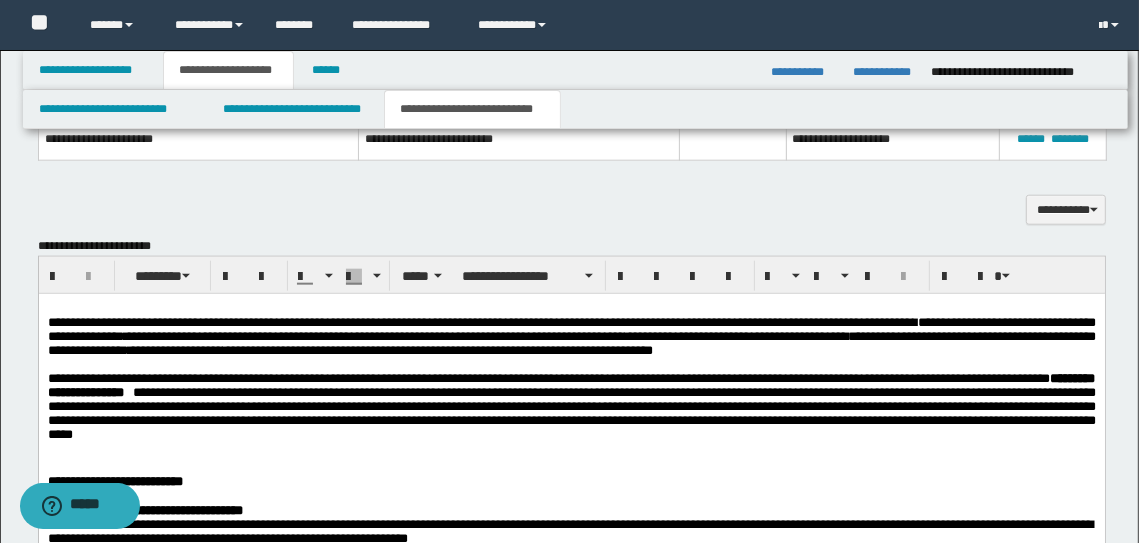 scroll, scrollTop: 1650, scrollLeft: 0, axis: vertical 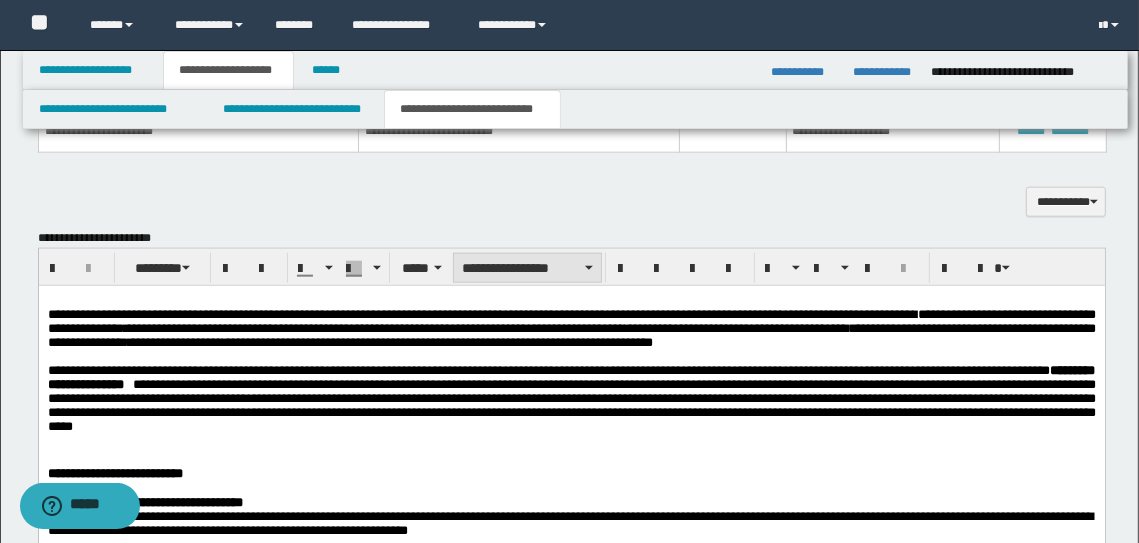 click on "**********" at bounding box center (527, 268) 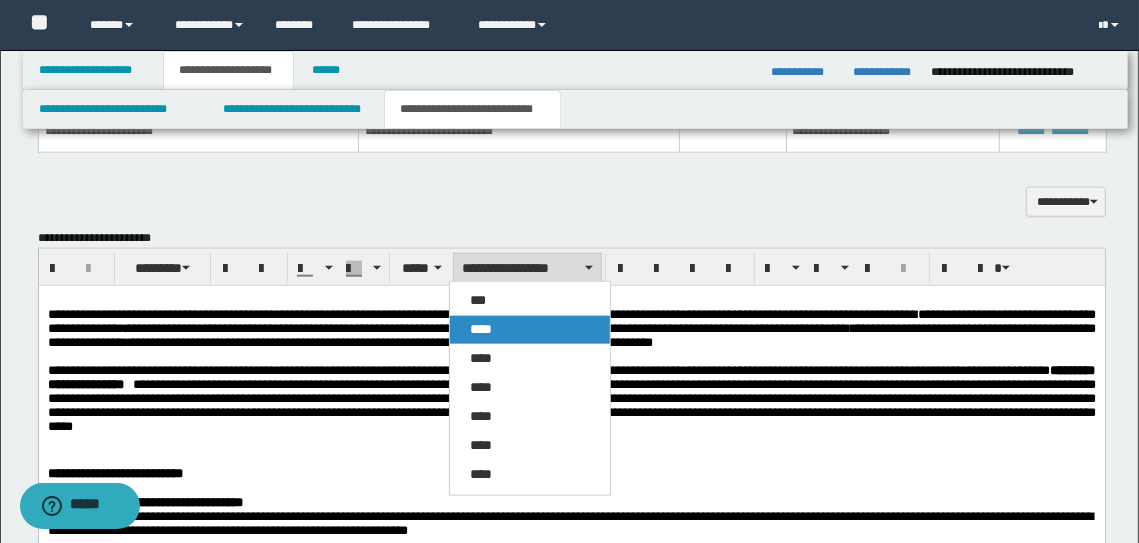 click on "****" at bounding box center (530, 330) 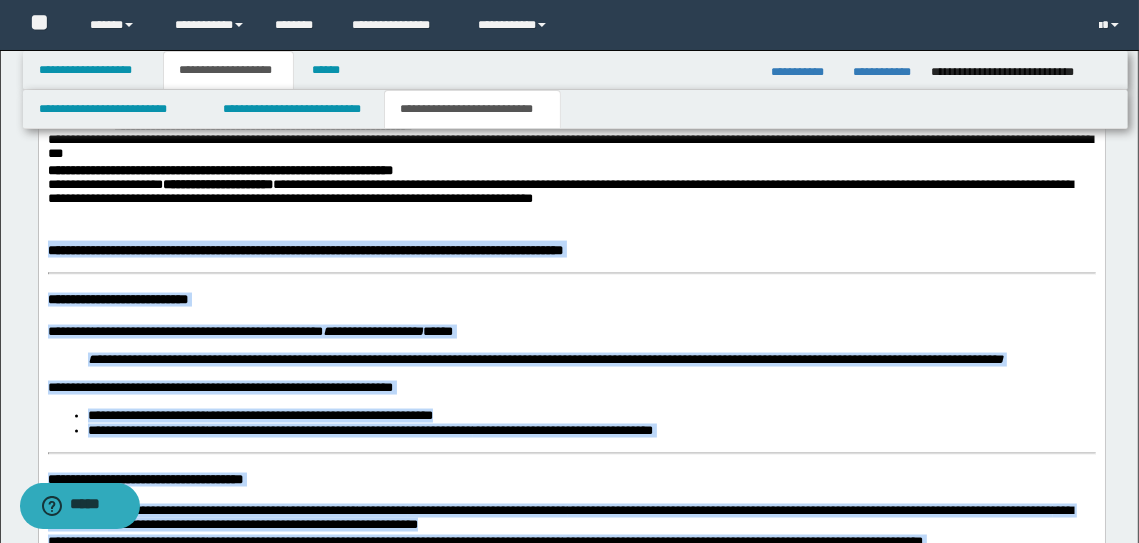 scroll, scrollTop: 2286, scrollLeft: 0, axis: vertical 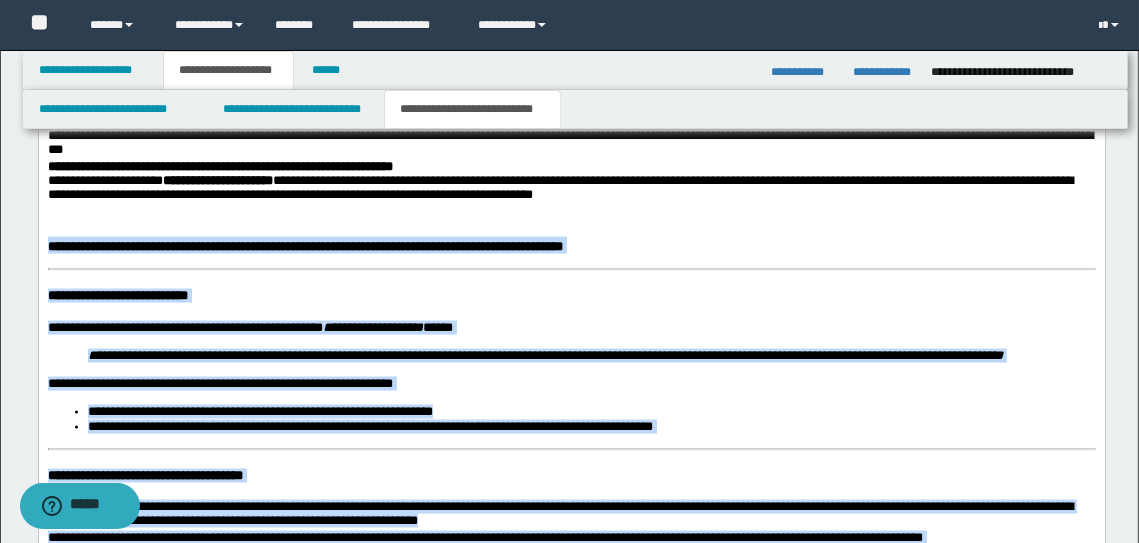 click on "**********" at bounding box center (571, 816) 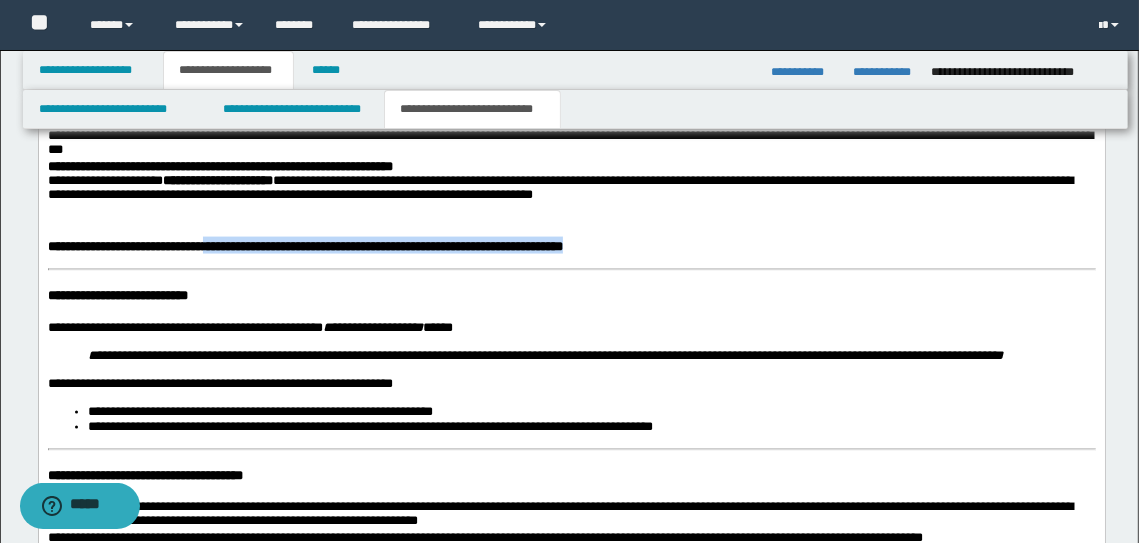 drag, startPoint x: 895, startPoint y: 267, endPoint x: 282, endPoint y: 273, distance: 613.02936 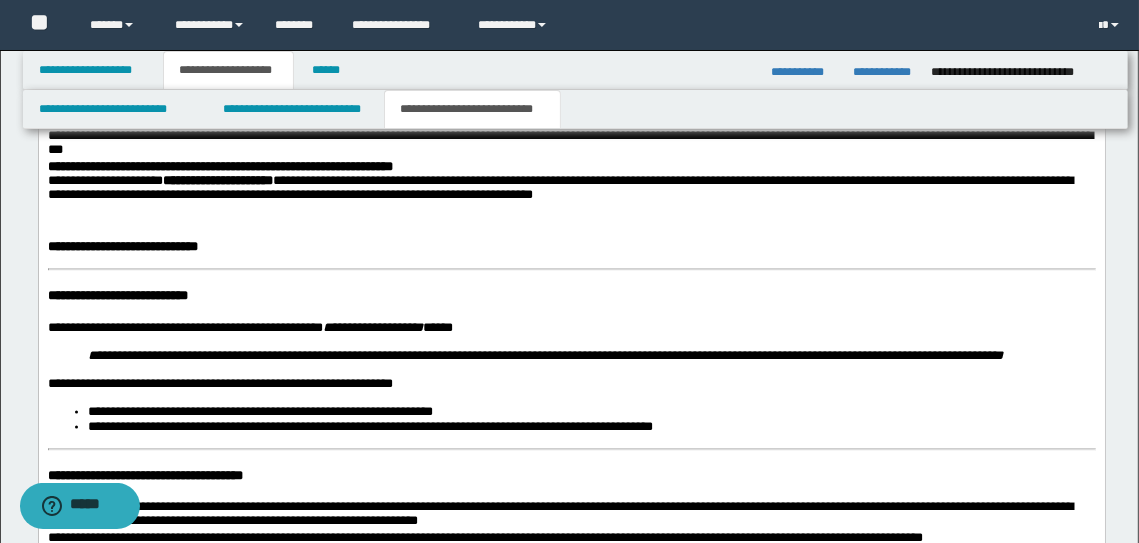 click on "**********" at bounding box center (571, 816) 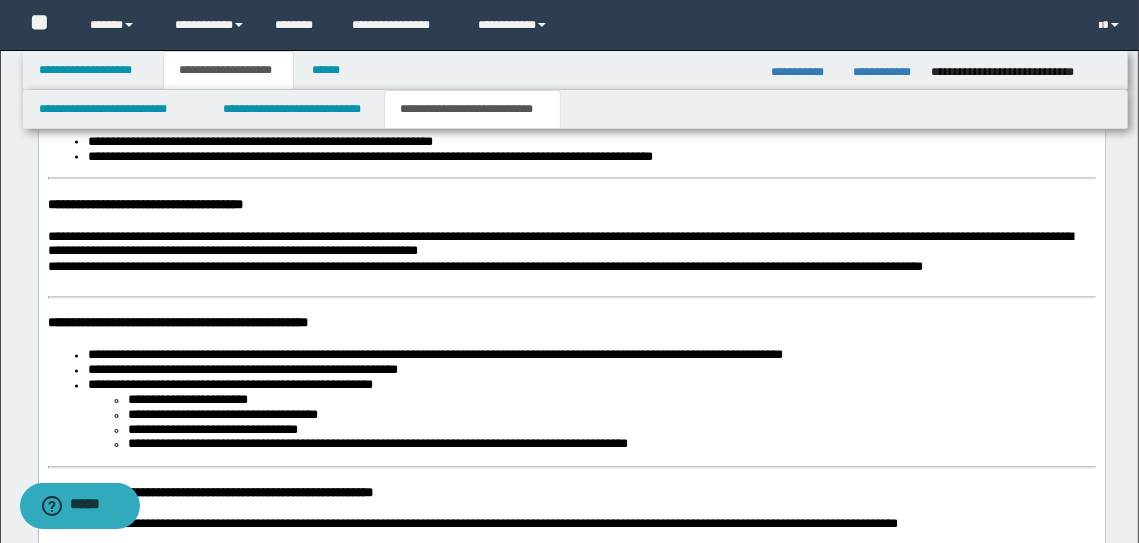 scroll, scrollTop: 2527, scrollLeft: 0, axis: vertical 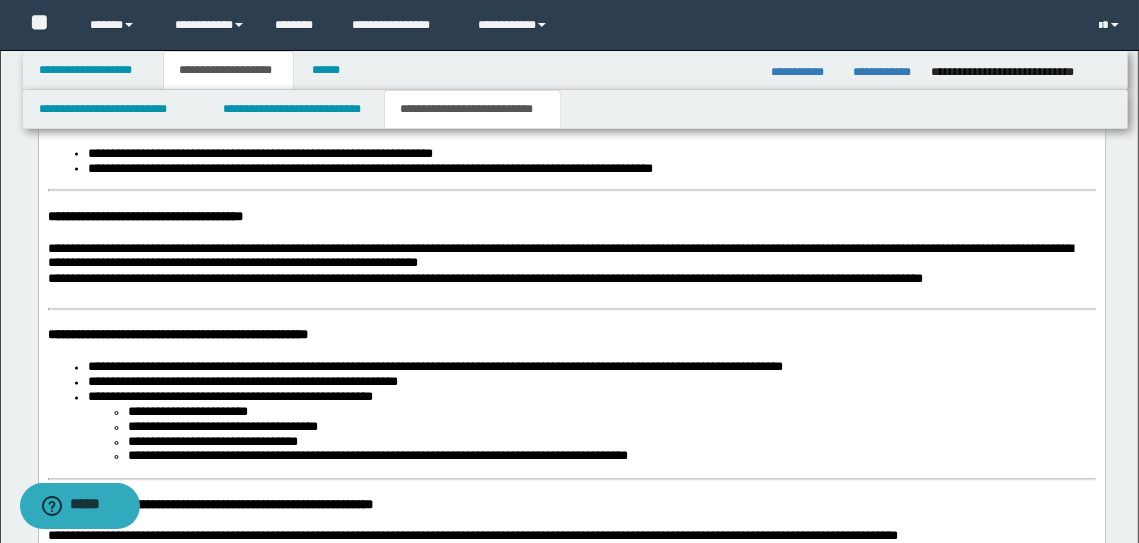 click on "**********" at bounding box center [571, 567] 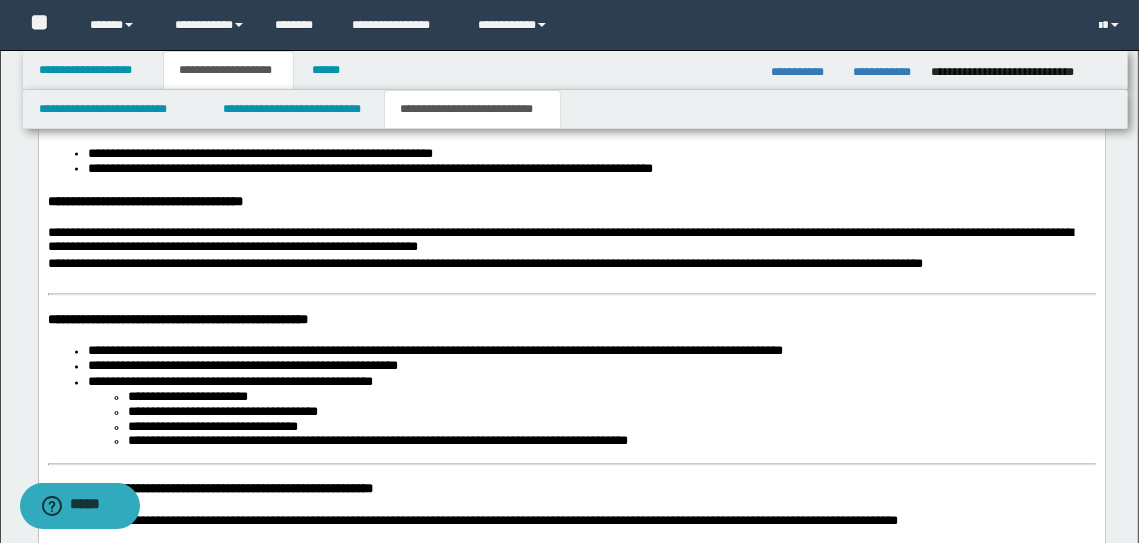 click on "**********" at bounding box center [177, 320] 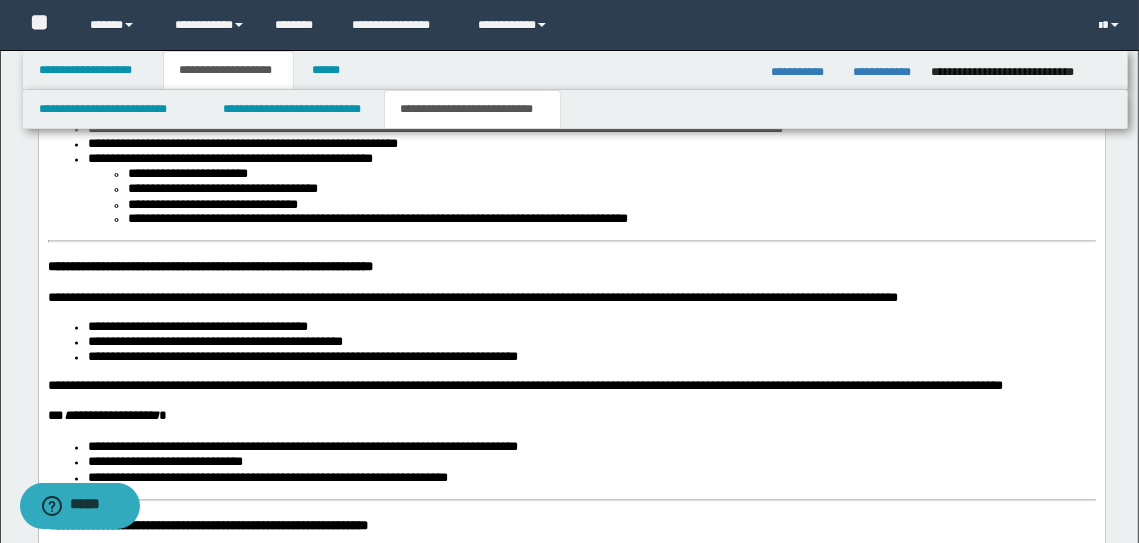 scroll, scrollTop: 2753, scrollLeft: 0, axis: vertical 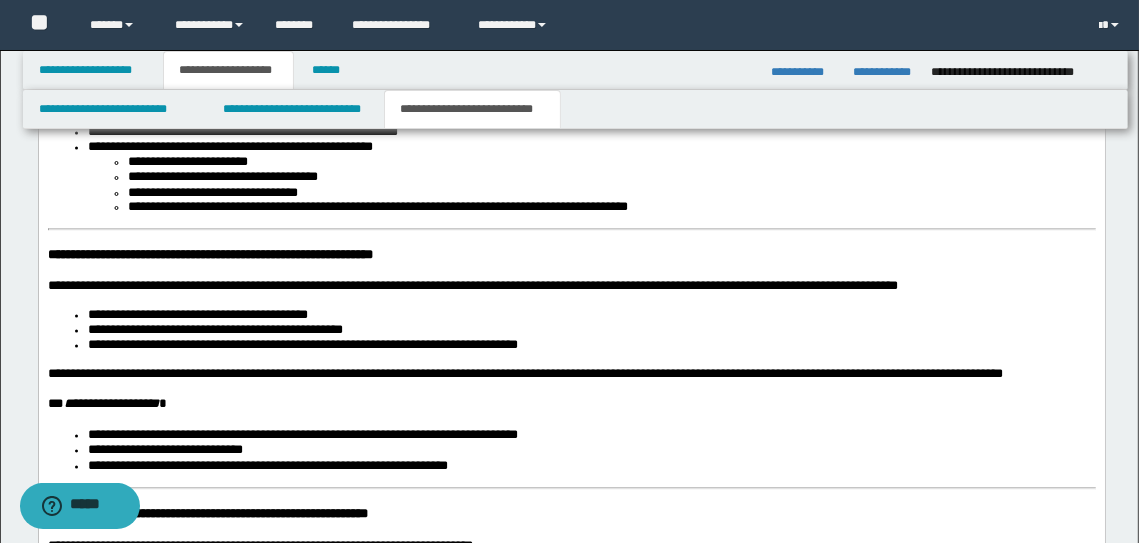 click on "**********" at bounding box center (571, 329) 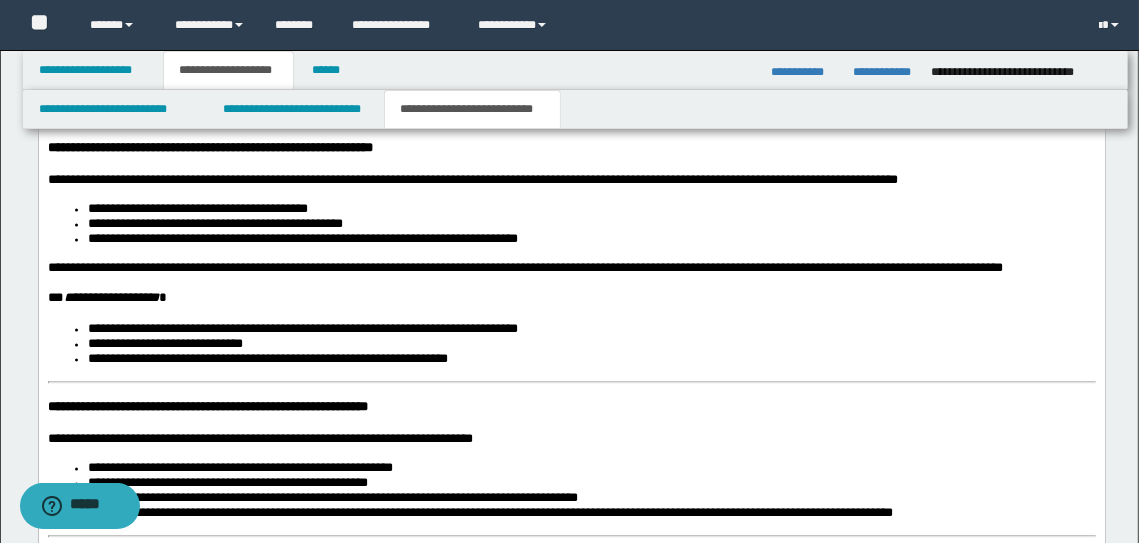 scroll, scrollTop: 2878, scrollLeft: 0, axis: vertical 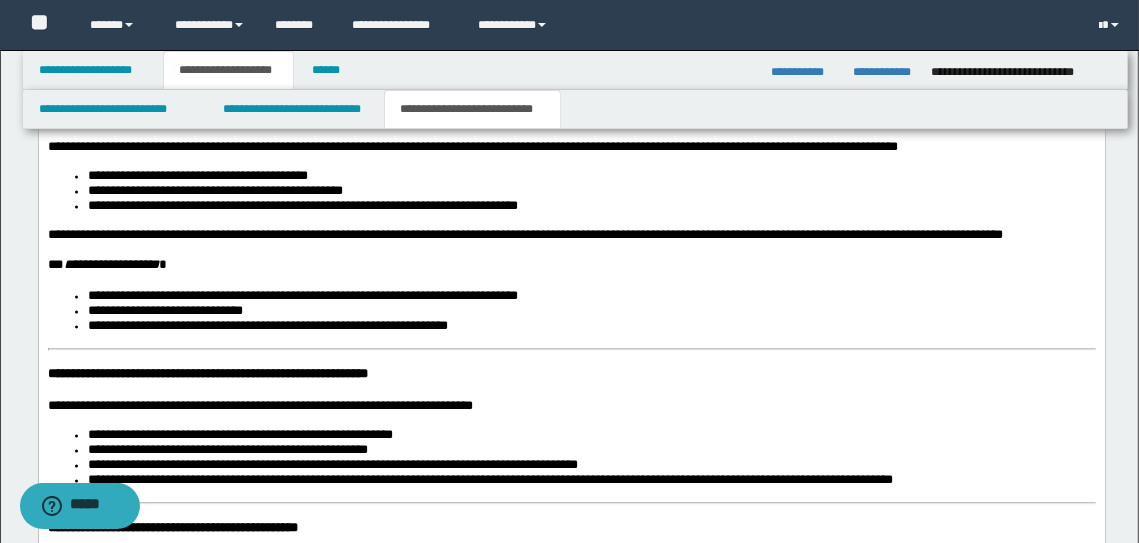 click on "**********" at bounding box center (106, 264) 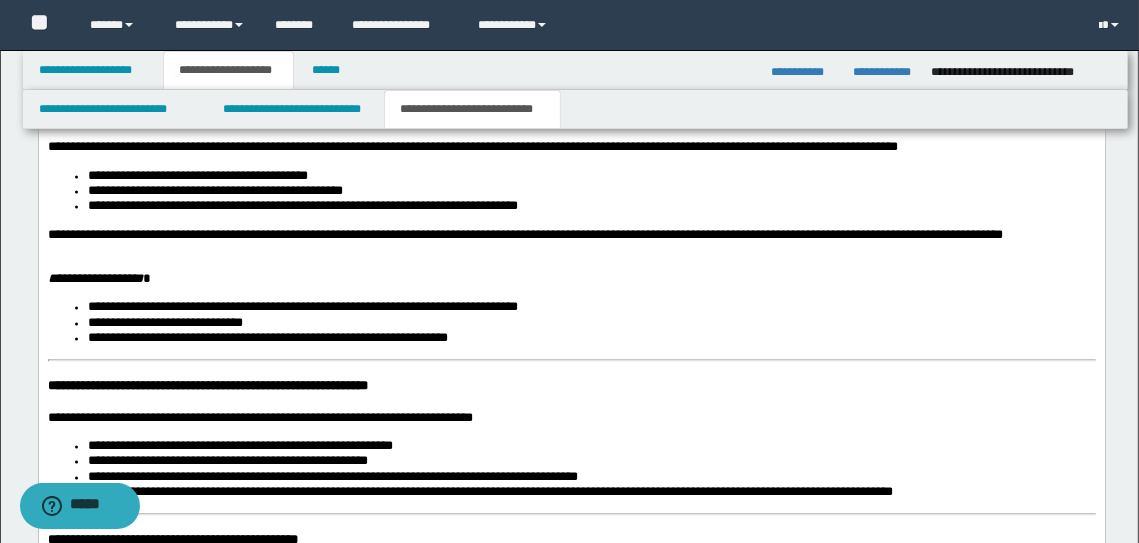 click on "**********" at bounding box center (571, 202) 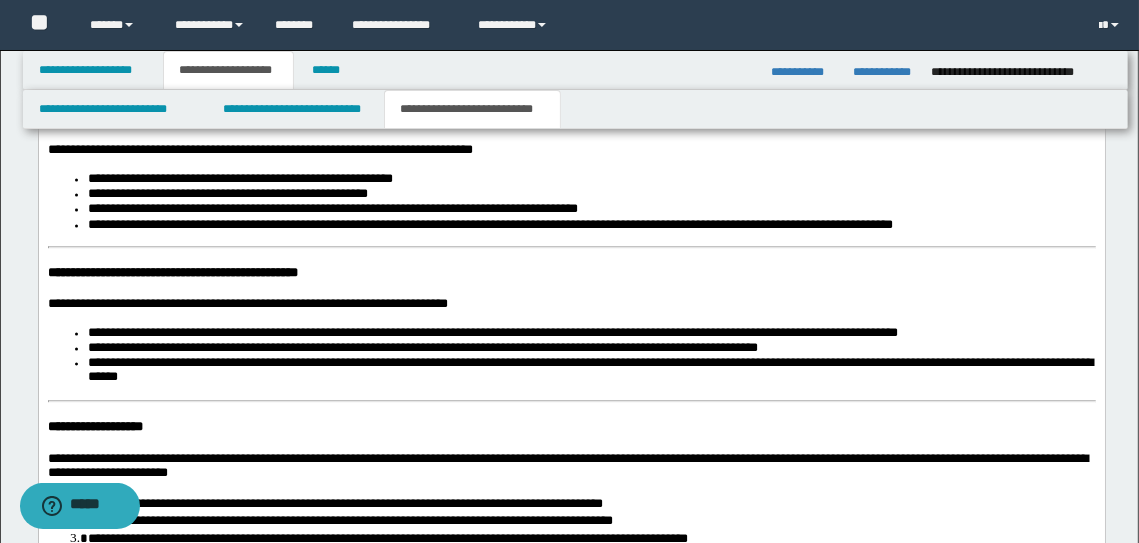 scroll, scrollTop: 3141, scrollLeft: 0, axis: vertical 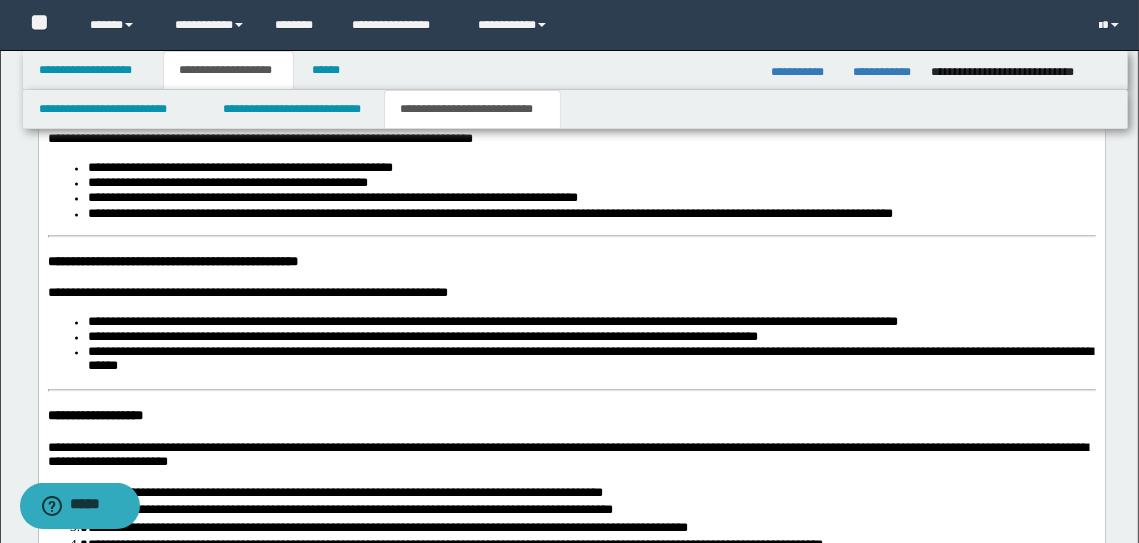 click on "**********" at bounding box center (172, 261) 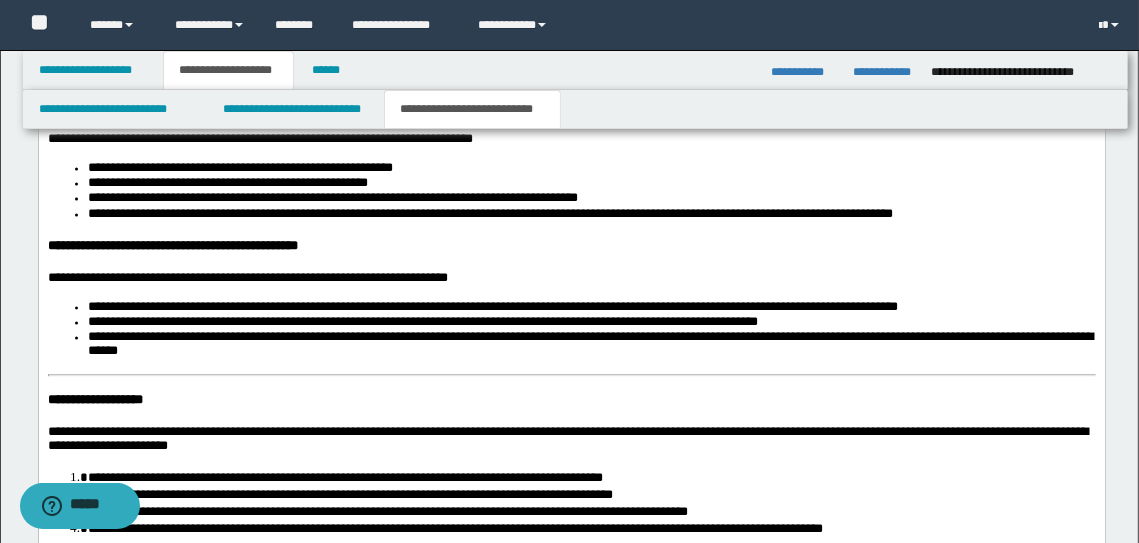 click on "**********" at bounding box center [571, -77] 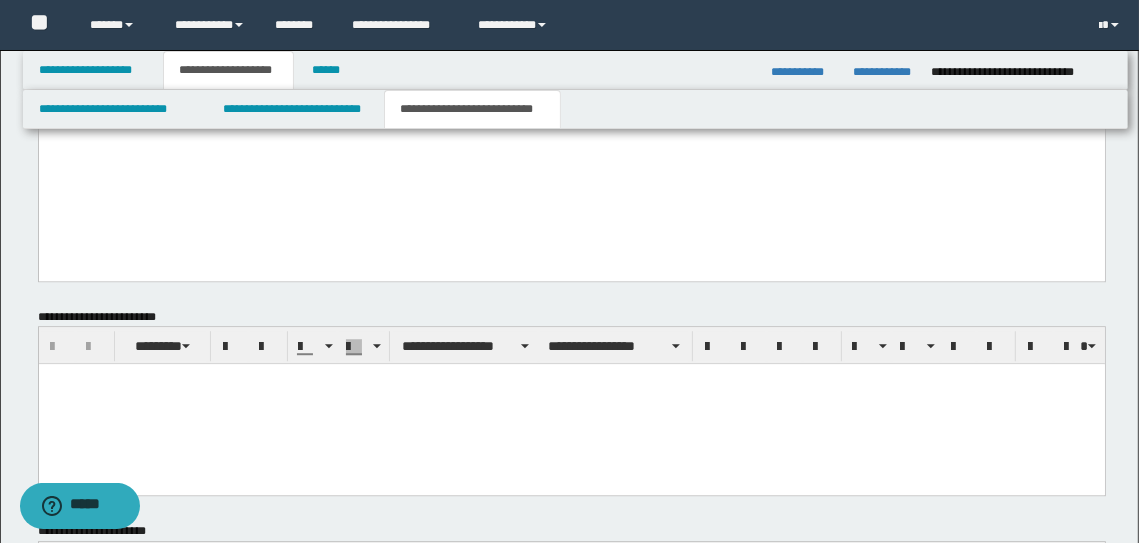 scroll, scrollTop: 4072, scrollLeft: 0, axis: vertical 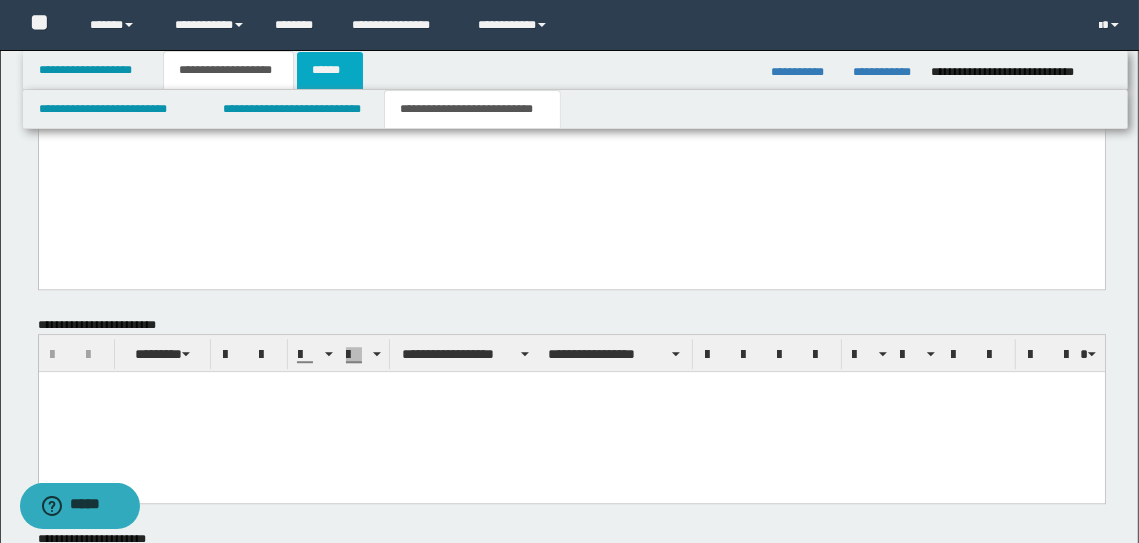 click on "******" at bounding box center [330, 70] 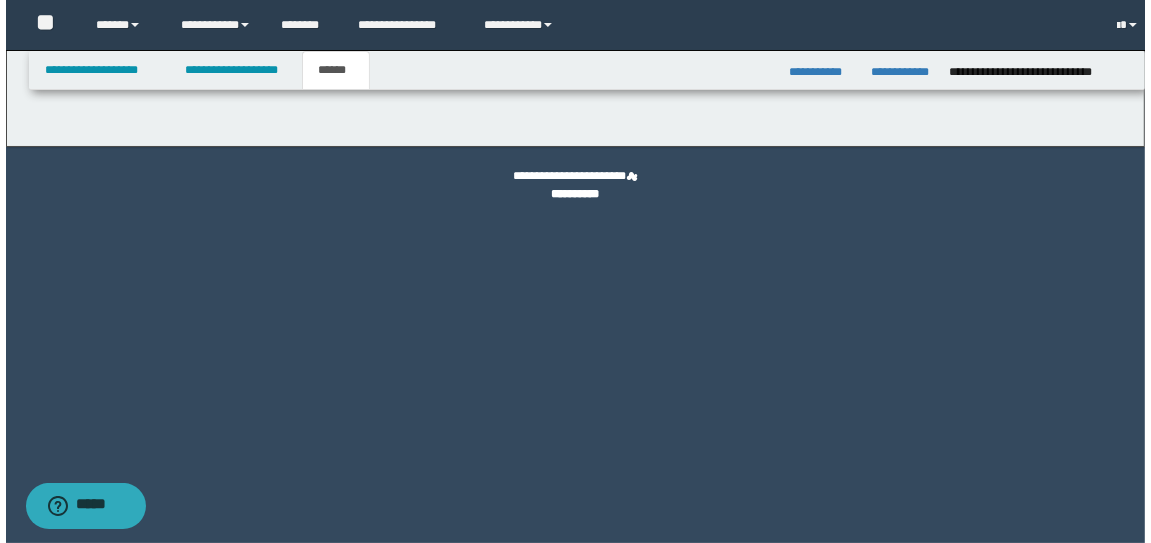 scroll, scrollTop: 0, scrollLeft: 0, axis: both 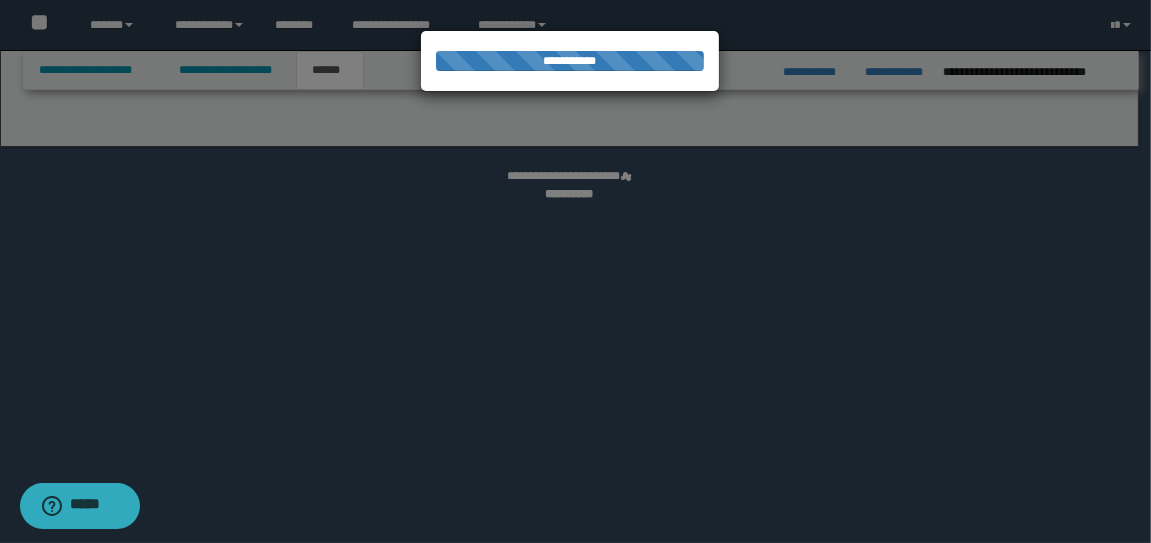 select on "*" 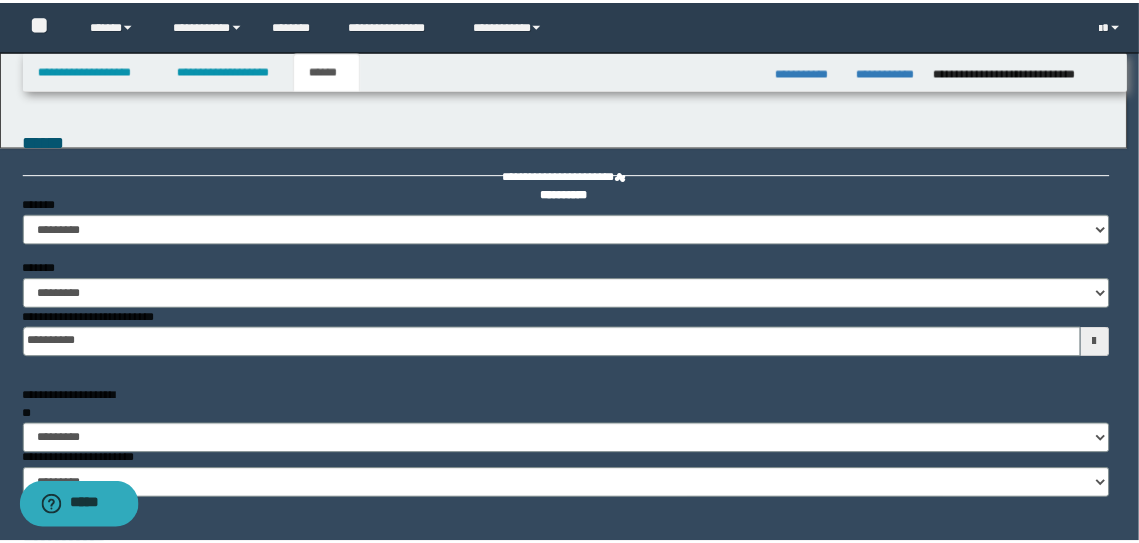 scroll, scrollTop: 0, scrollLeft: 0, axis: both 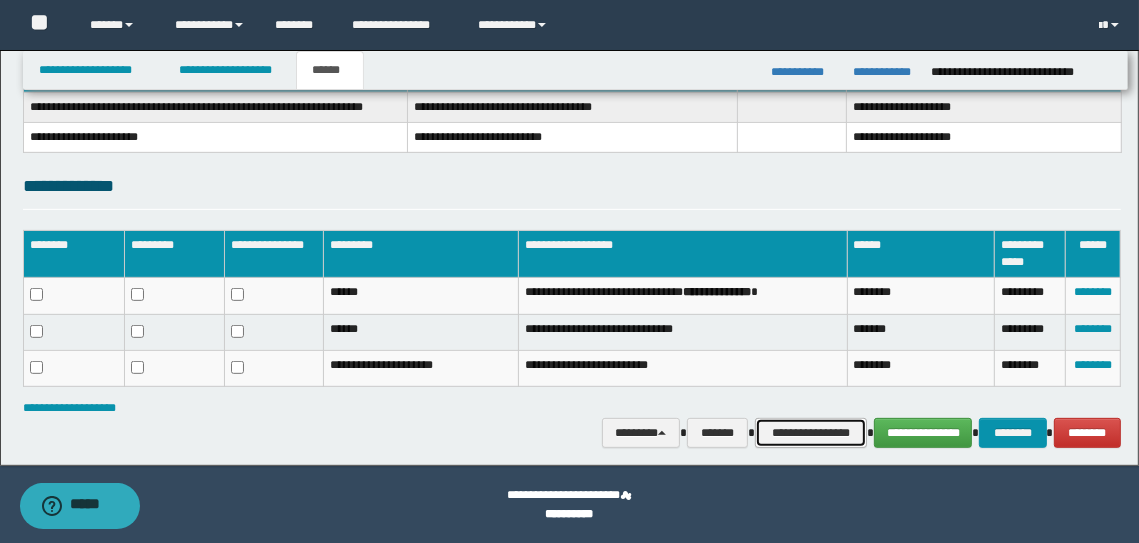 click on "**********" at bounding box center (811, 433) 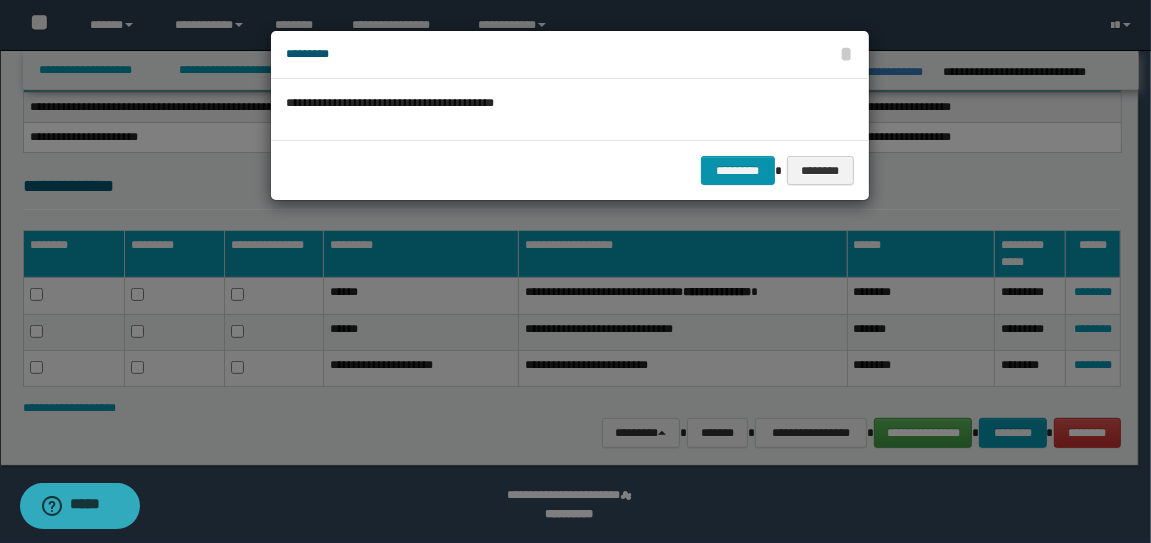 click on "*********
********" at bounding box center [570, 170] 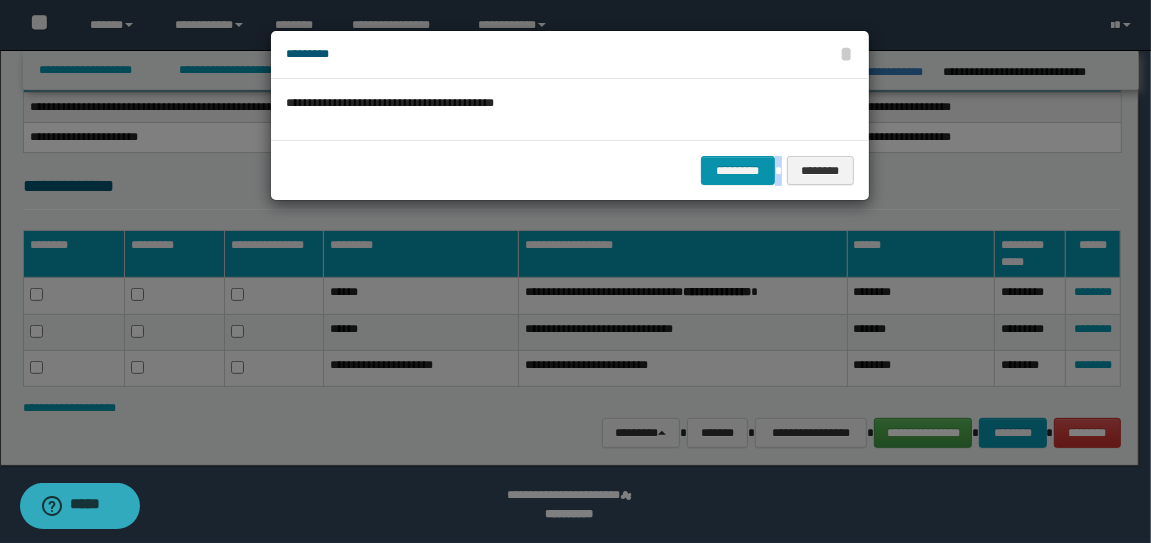 click on "*********
********" at bounding box center [570, 170] 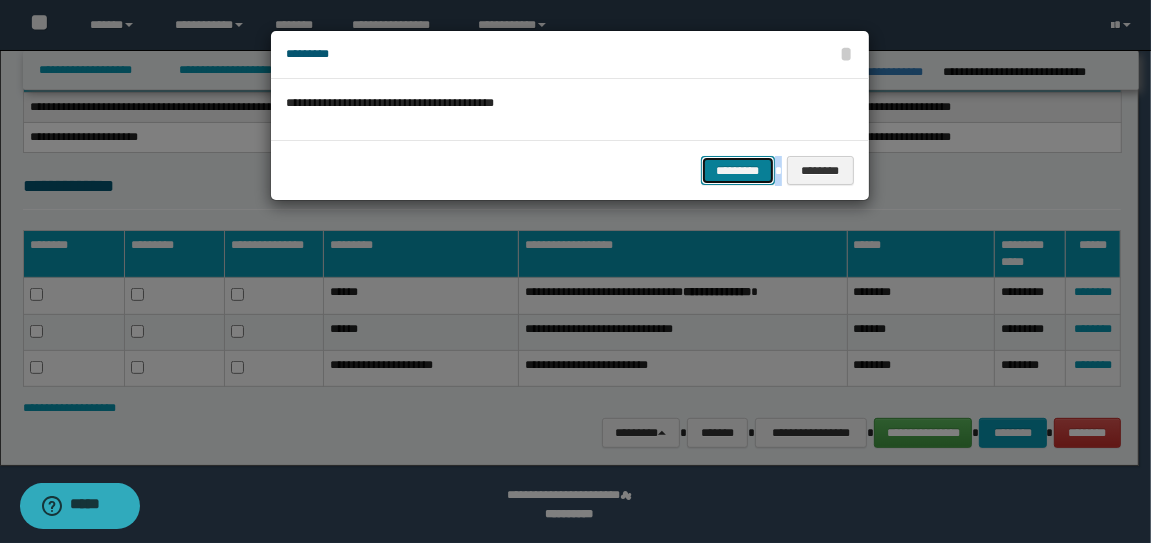 click on "*********" at bounding box center (738, 171) 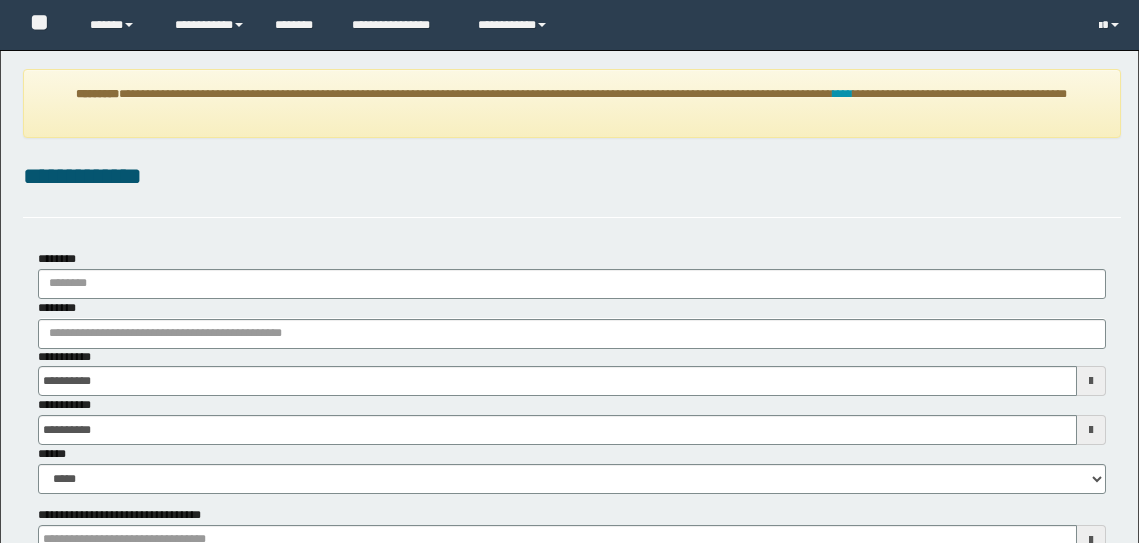 scroll, scrollTop: 0, scrollLeft: 0, axis: both 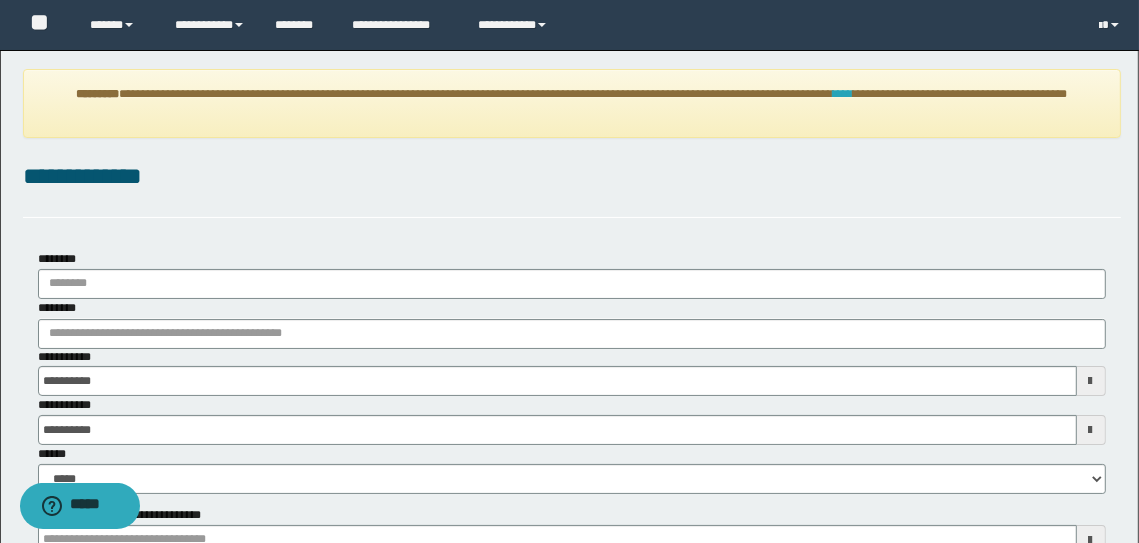 click on "****" at bounding box center [843, 94] 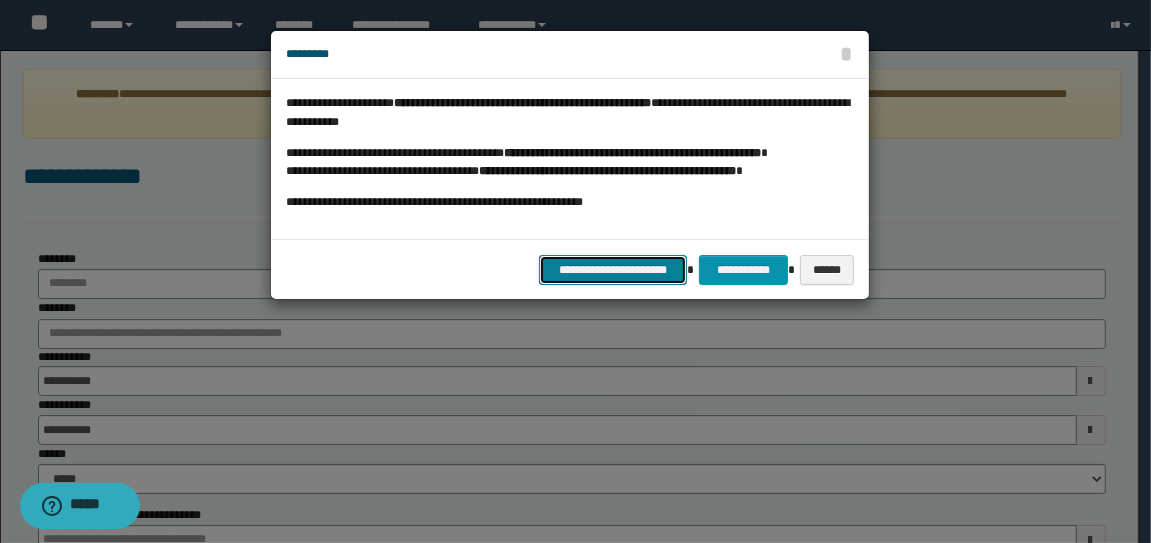 click on "**********" at bounding box center [613, 270] 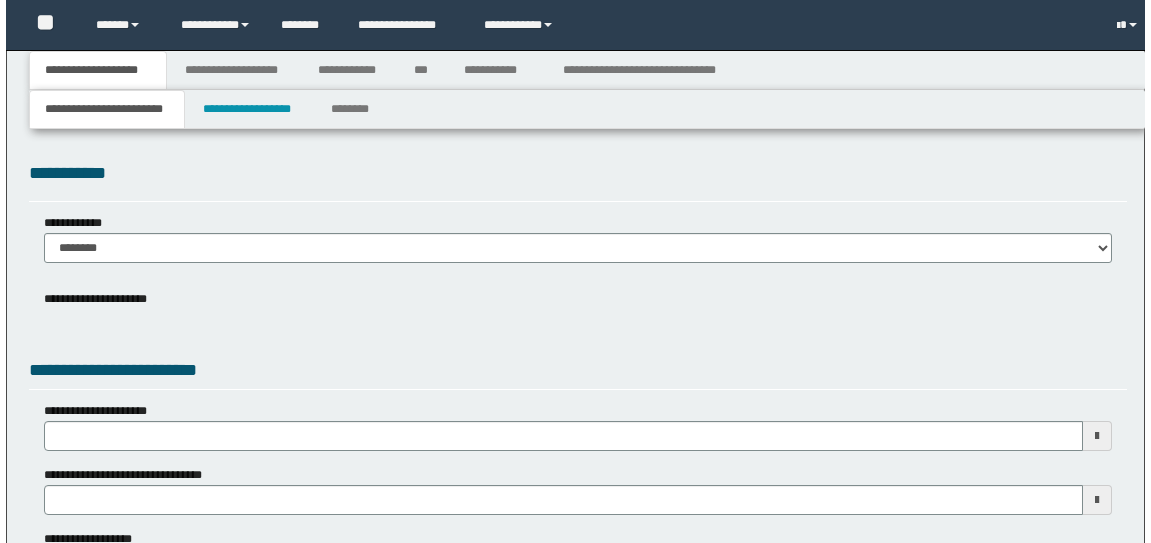scroll, scrollTop: 0, scrollLeft: 0, axis: both 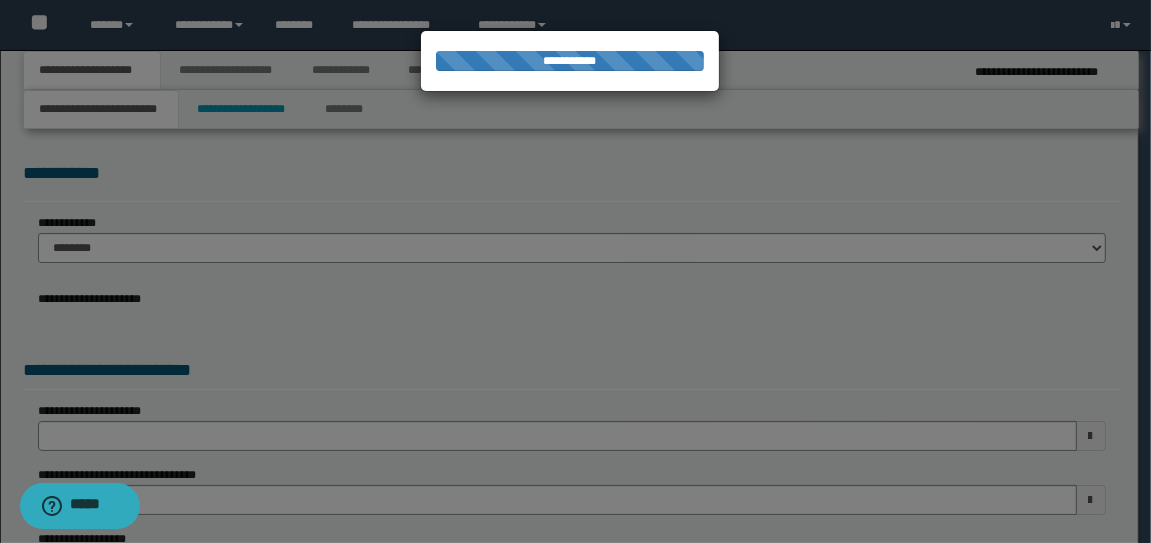 select on "*" 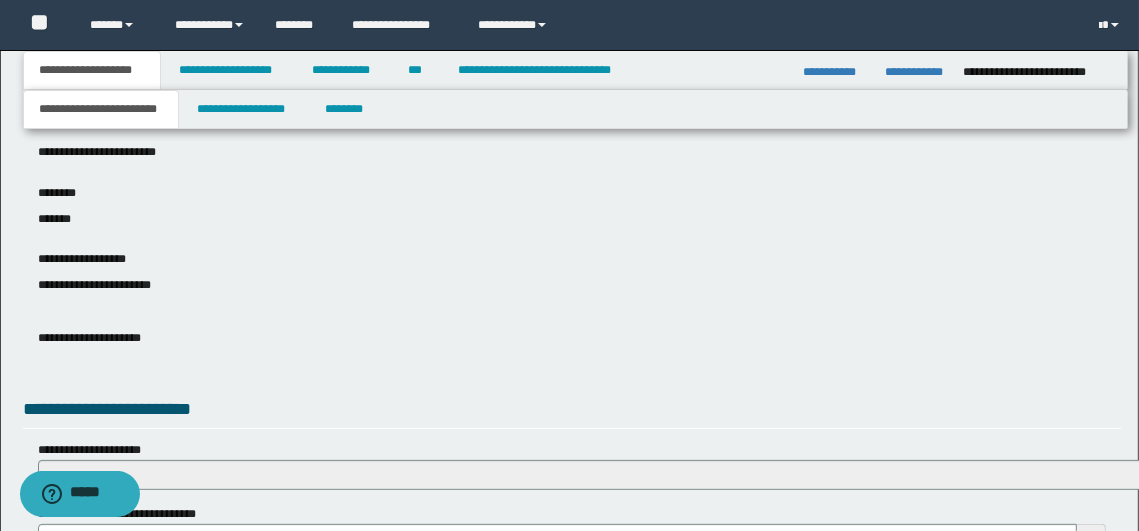 scroll, scrollTop: 420, scrollLeft: 0, axis: vertical 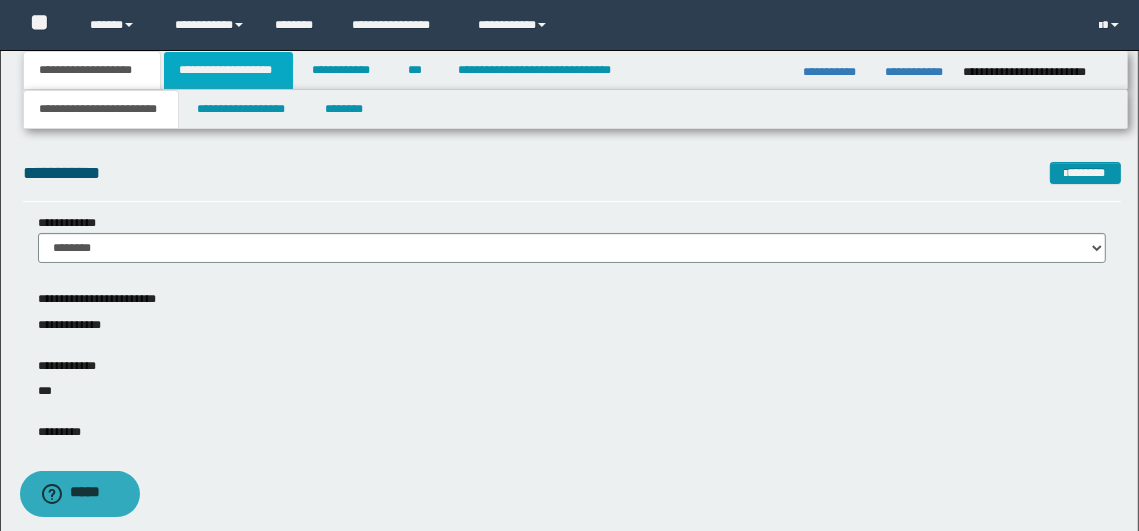 click on "**********" at bounding box center (228, 70) 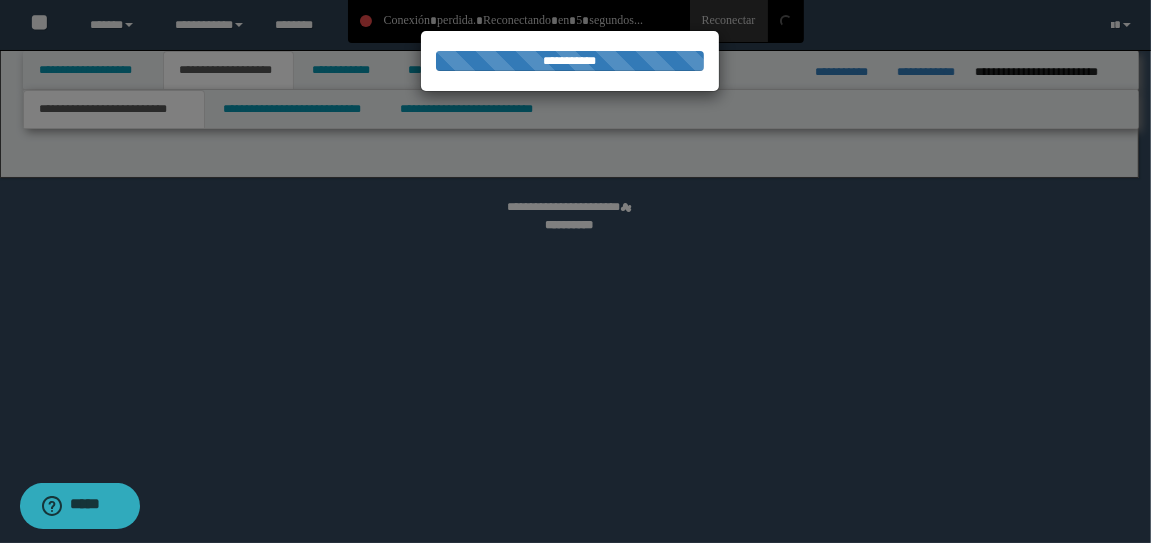 click at bounding box center [575, 271] 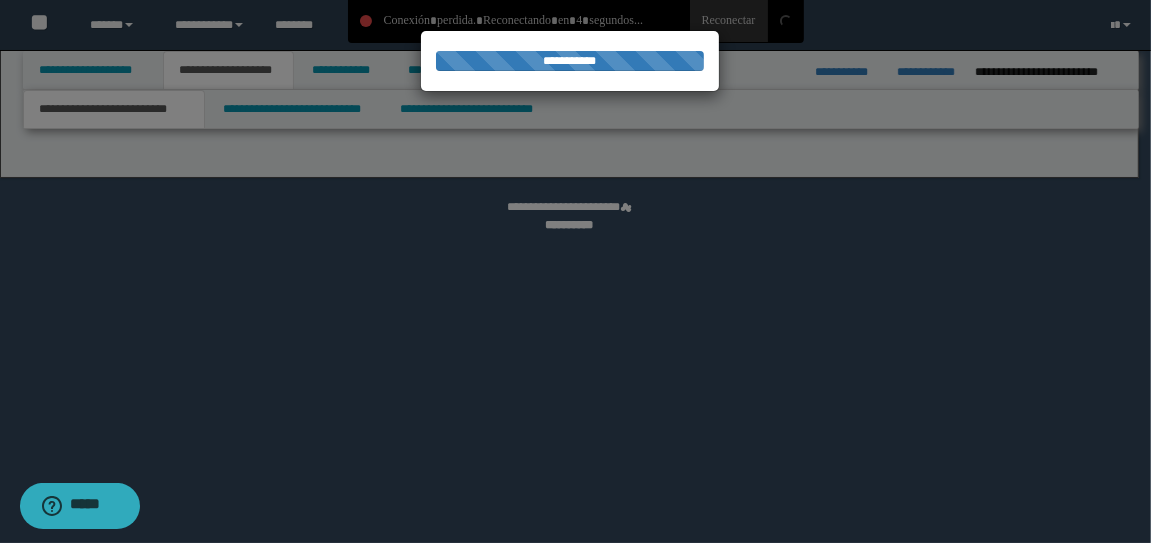 click at bounding box center [575, 271] 